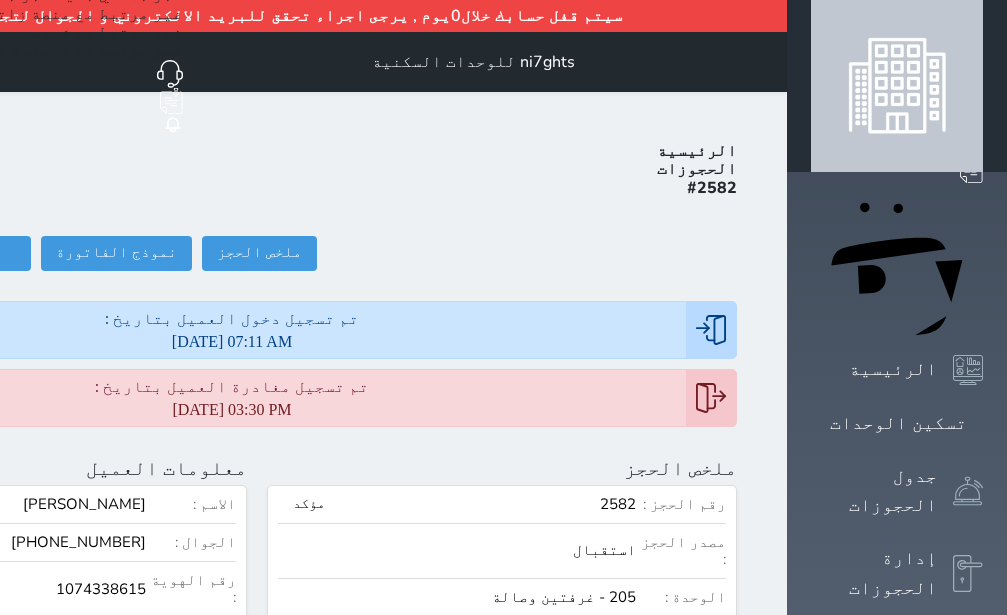scroll, scrollTop: 0, scrollLeft: 0, axis: both 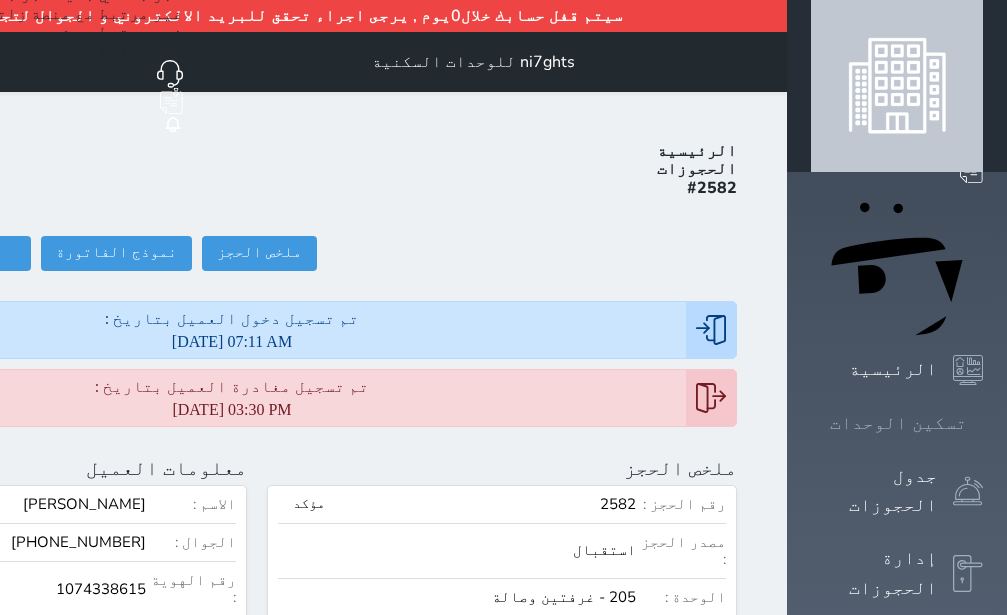 click 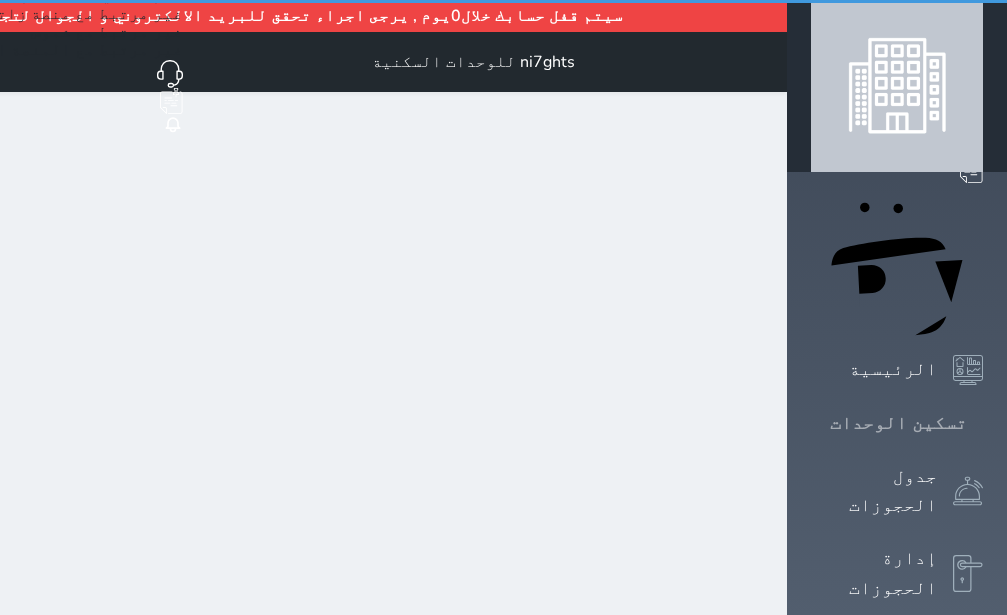 click 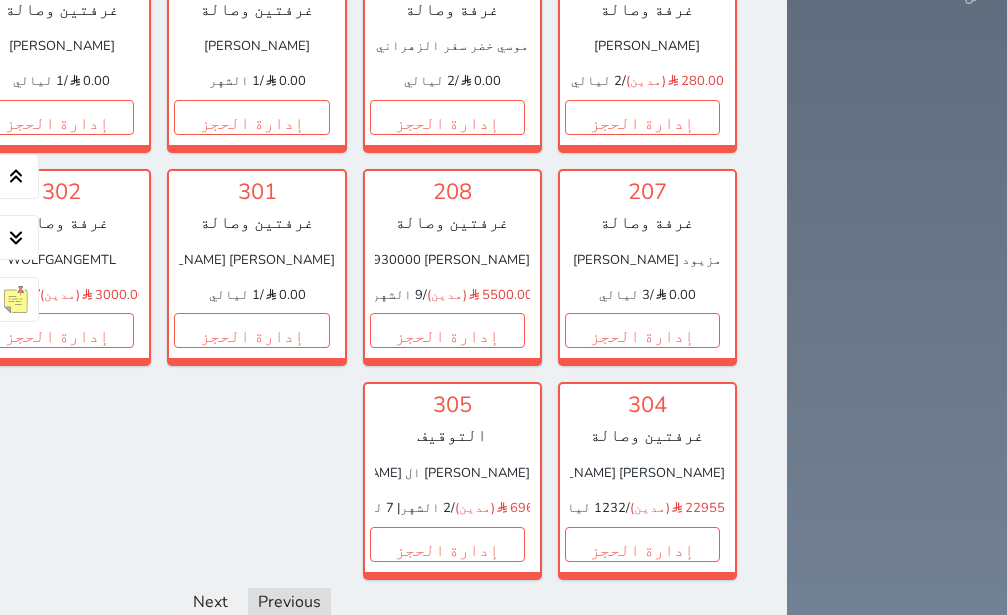 scroll, scrollTop: 1835, scrollLeft: 0, axis: vertical 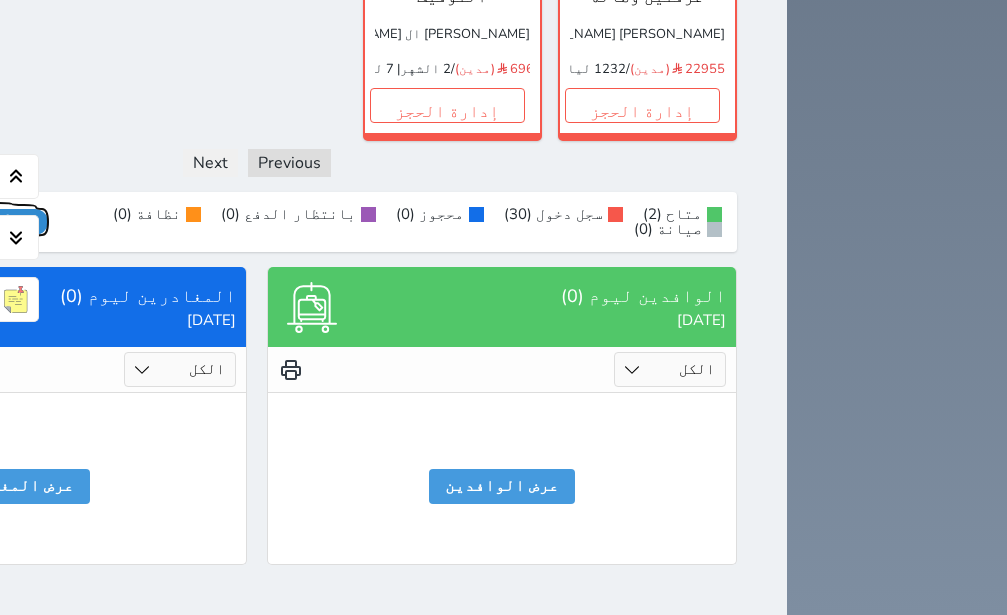 click on "عرض رصيد الصندوق" at bounding box center [-22, 222] 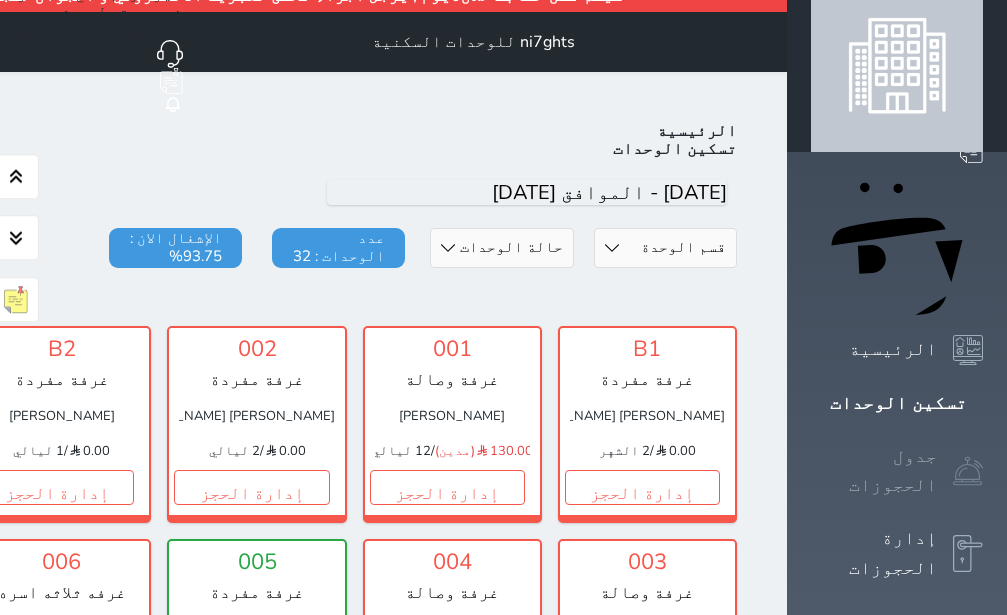 scroll, scrollTop: 0, scrollLeft: 0, axis: both 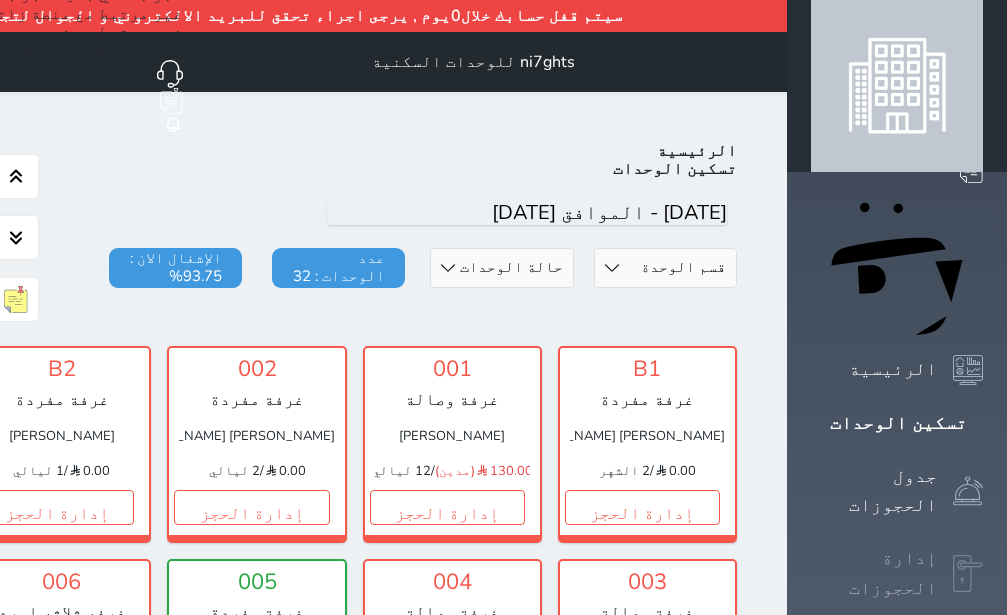 click 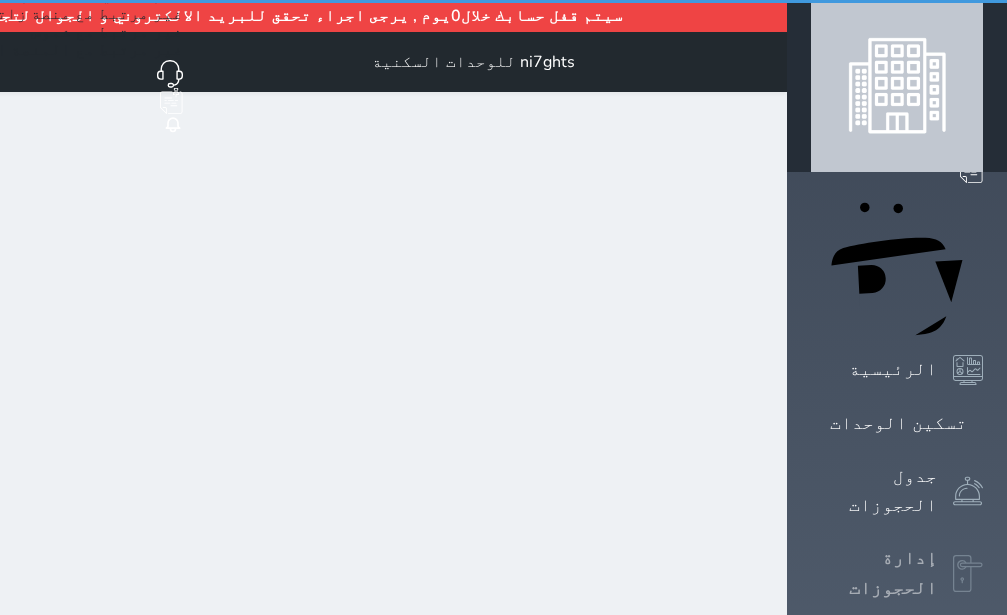 select on "open_all" 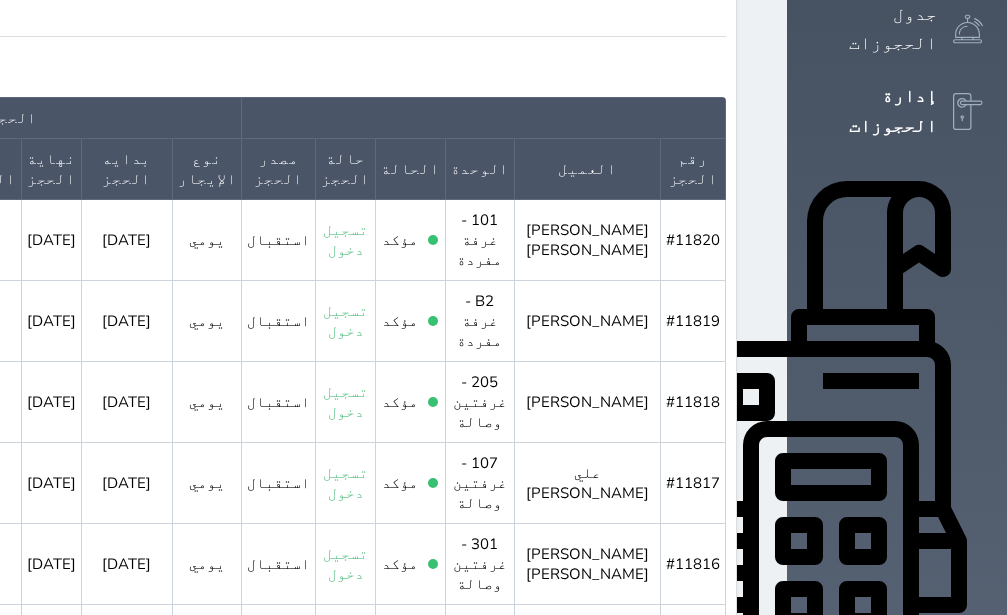 scroll, scrollTop: 504, scrollLeft: 0, axis: vertical 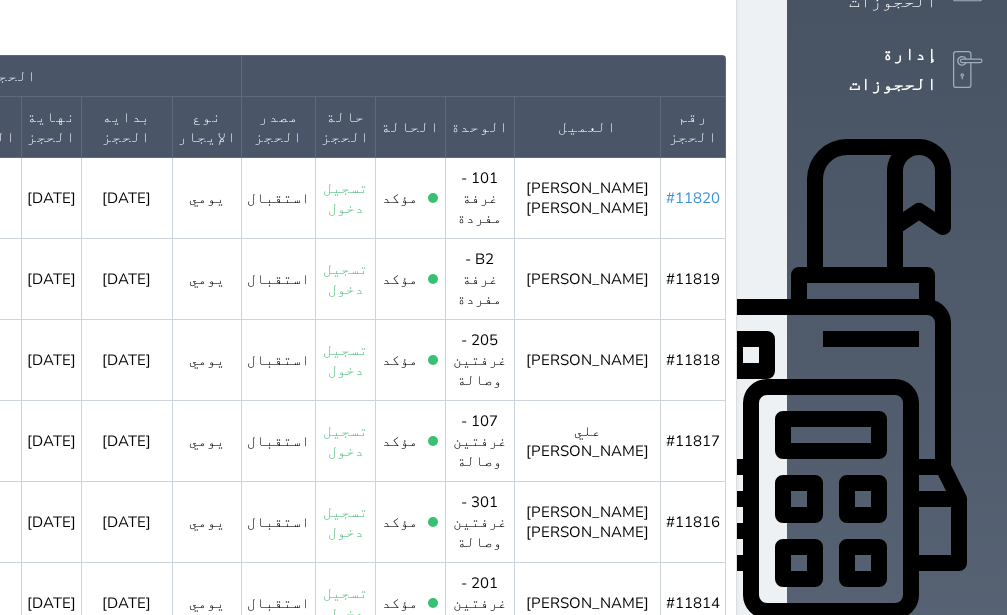 click on "#11820" at bounding box center [693, 198] 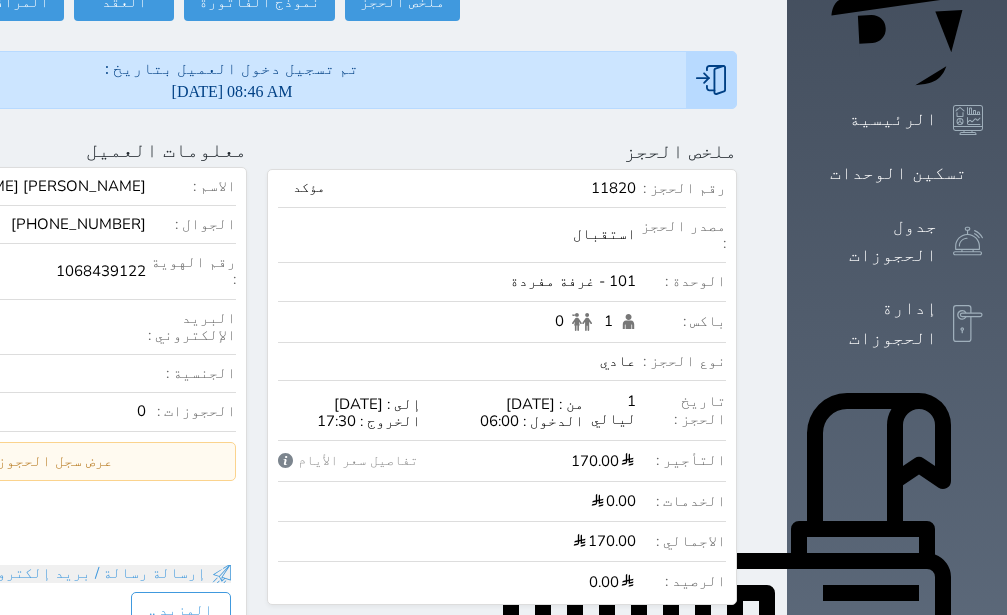 scroll, scrollTop: 126, scrollLeft: 0, axis: vertical 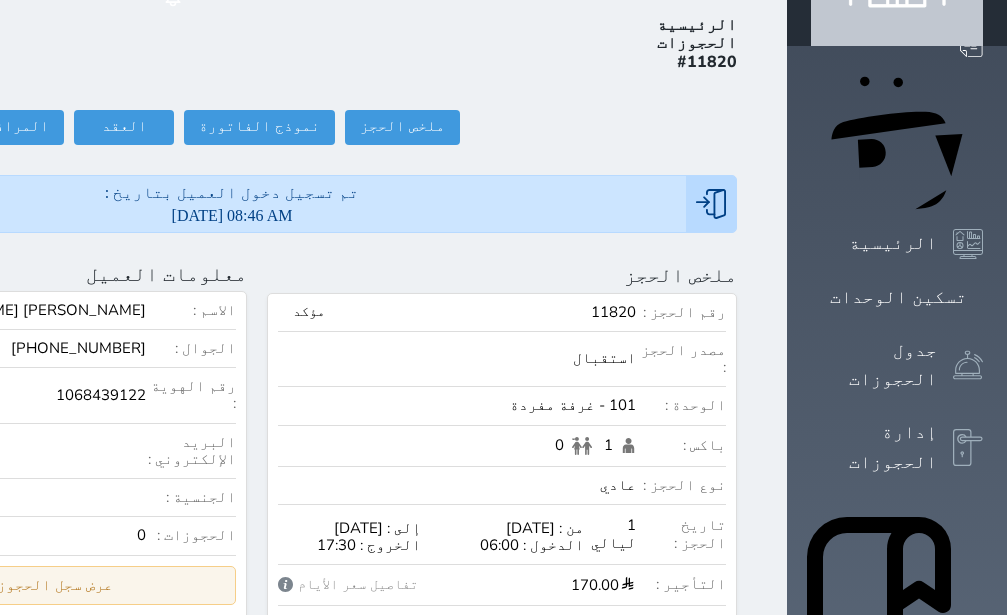 click on "عرض سجل الحجوزات السابقة" at bounding box center (12, 585) 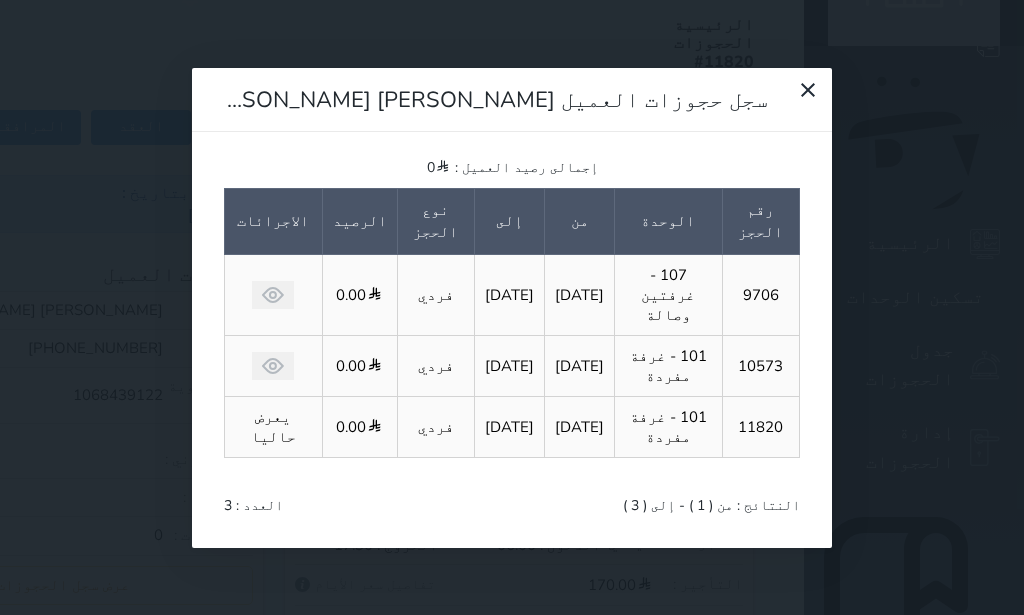 click on "سجل حجوزات العميل [PERSON_NAME] [PERSON_NAME]                   إجمالى رصيد العميل : 0      رقم الحجز   الوحدة   من   إلى   نوع الحجز   الرصيد   الاجرائات   9706   107 - غرفتين وصالة   [DATE]   [DATE]   فردي   0.00    10573   101 - غرفة مفردة   [DATE]   [DATE]   فردي   0.00    11820   101 - غرفة مفردة   [DATE]   [DATE]   فردي   0.00    يعرض حاليا       النتائج  : من ( 1 ) - إلى  ( 3 )   العدد  : 3" at bounding box center (512, 307) 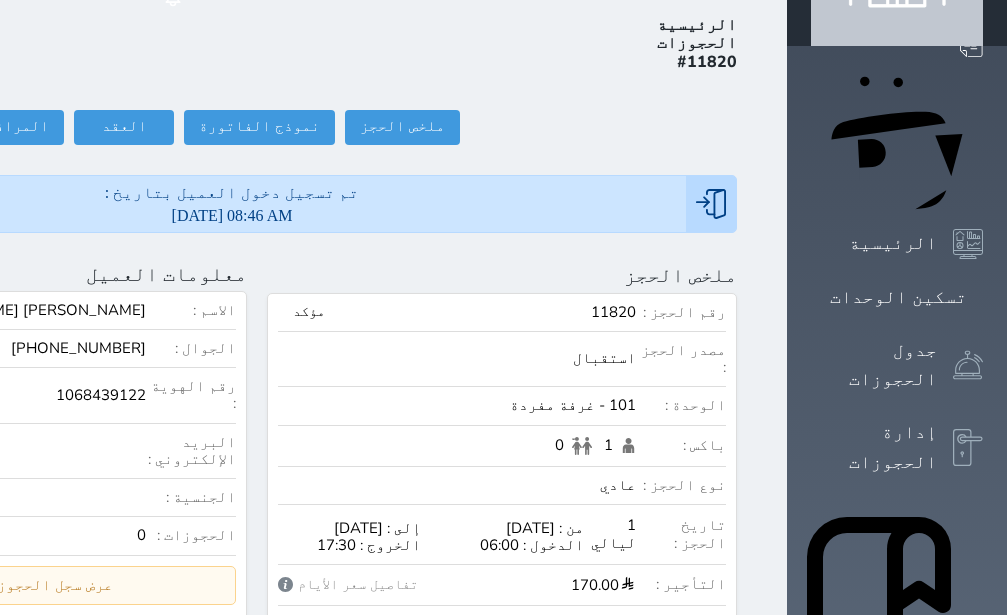 click on "عرض سجل الحجوزات السابقة" at bounding box center [12, 585] 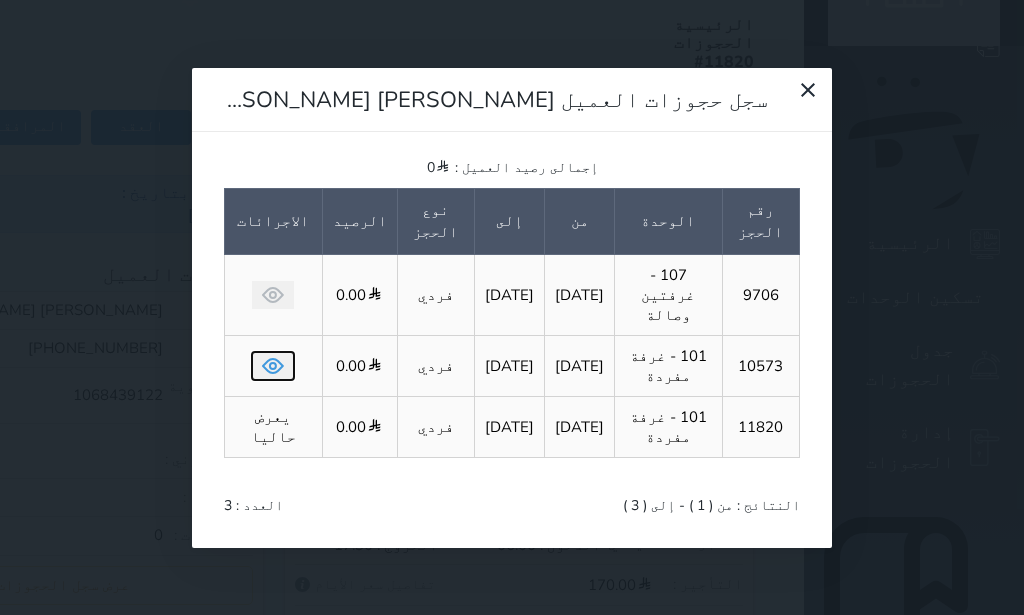 click 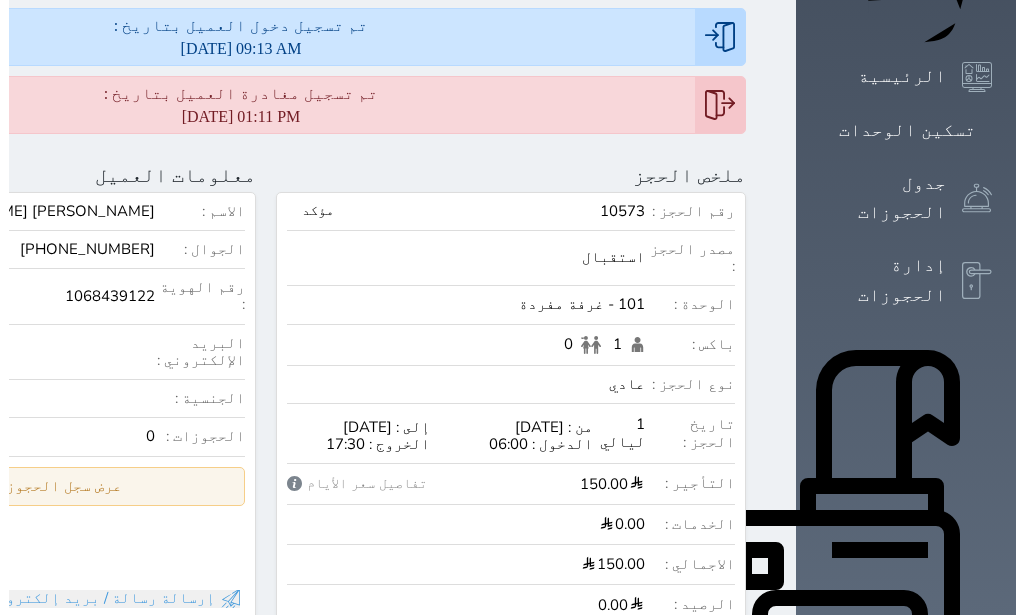 scroll, scrollTop: 291, scrollLeft: 0, axis: vertical 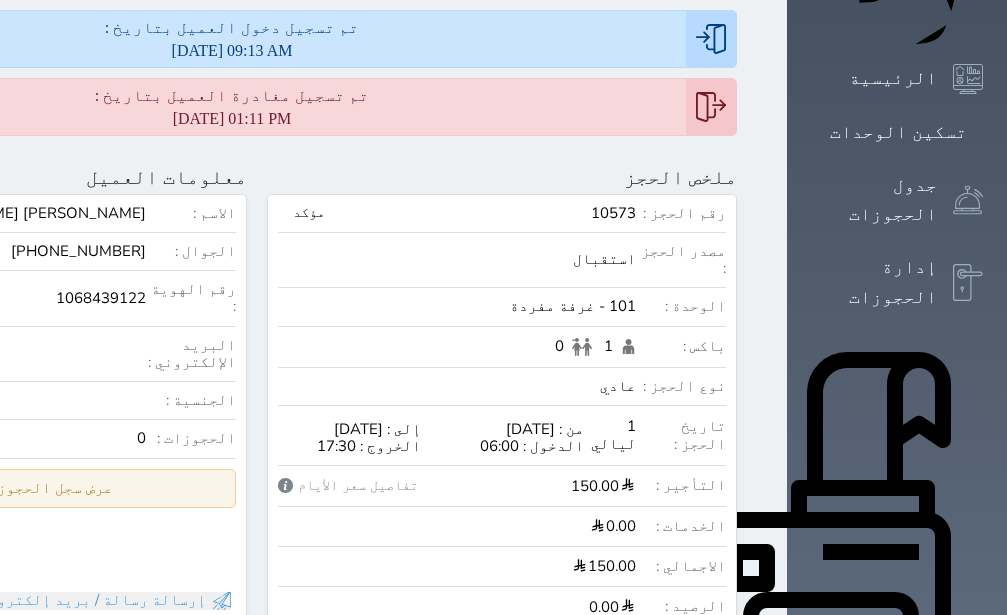 click on "عرض سجل الحجوزات السابقة" at bounding box center (12, 488) 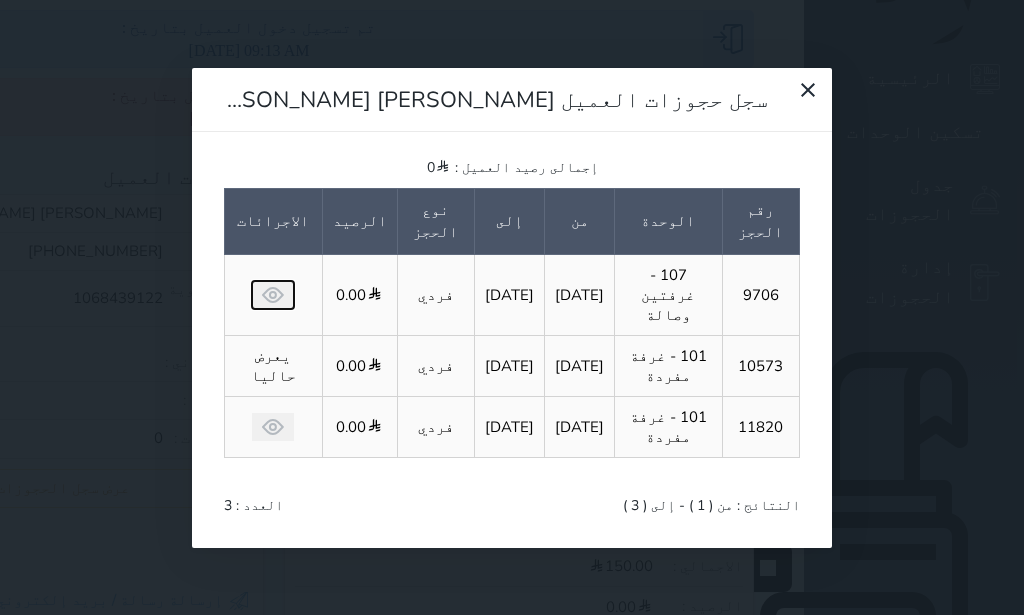 click 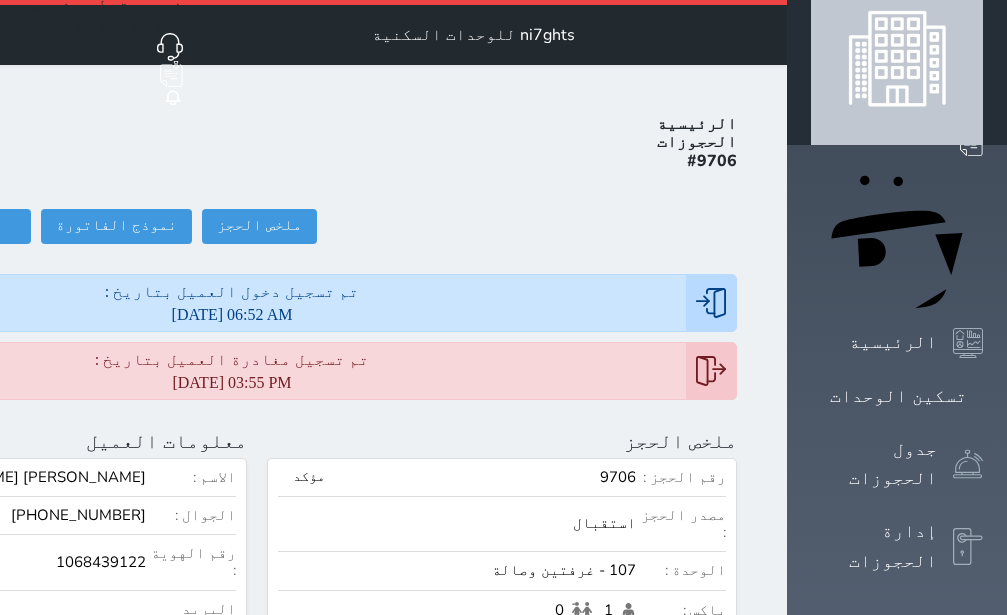 scroll, scrollTop: 0, scrollLeft: 0, axis: both 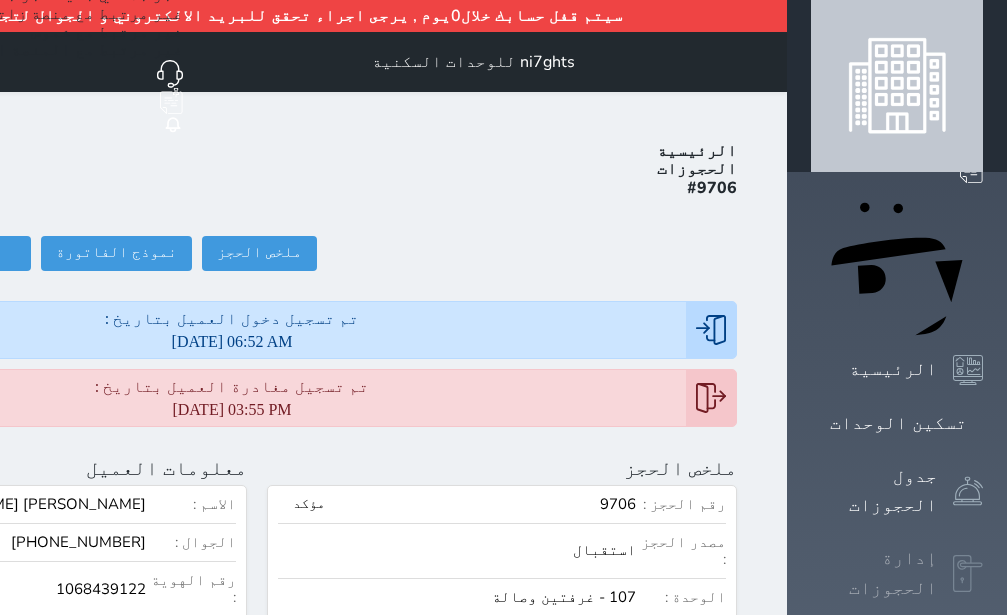click on "إدارة الحجوزات" at bounding box center [874, 573] 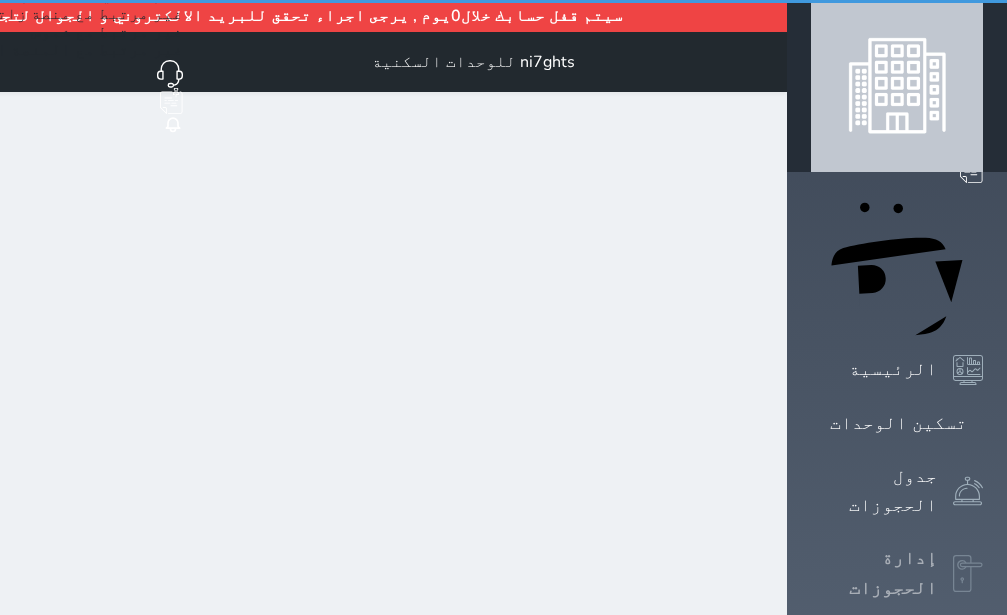 select on "open_all" 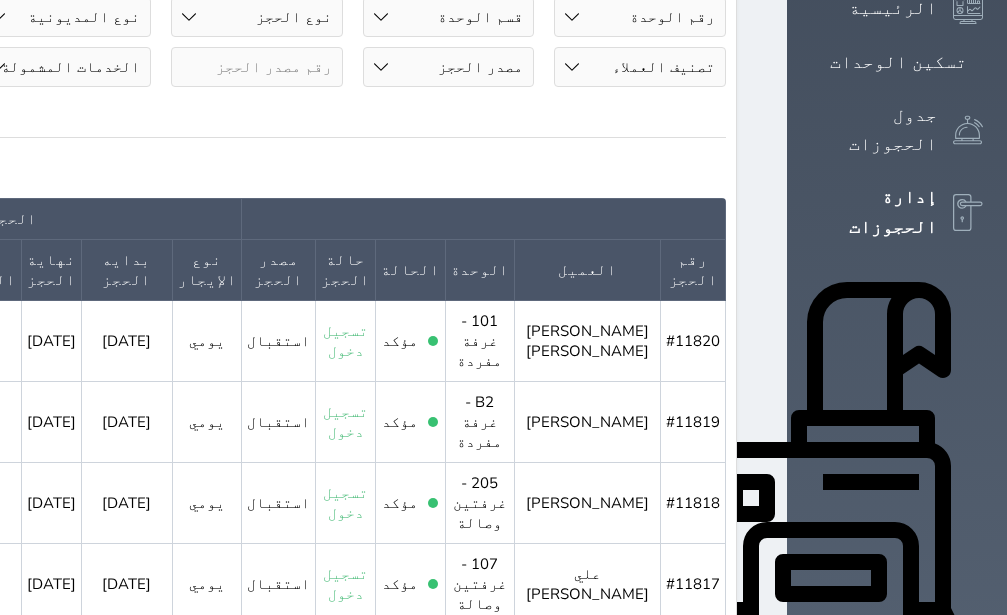 scroll, scrollTop: 378, scrollLeft: 0, axis: vertical 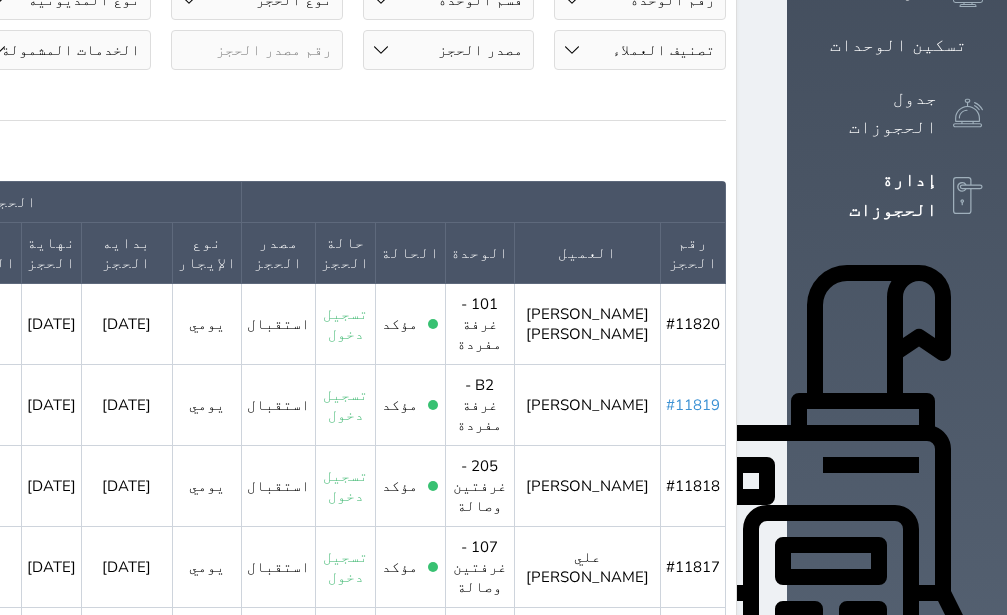click on "#11819" at bounding box center [693, 405] 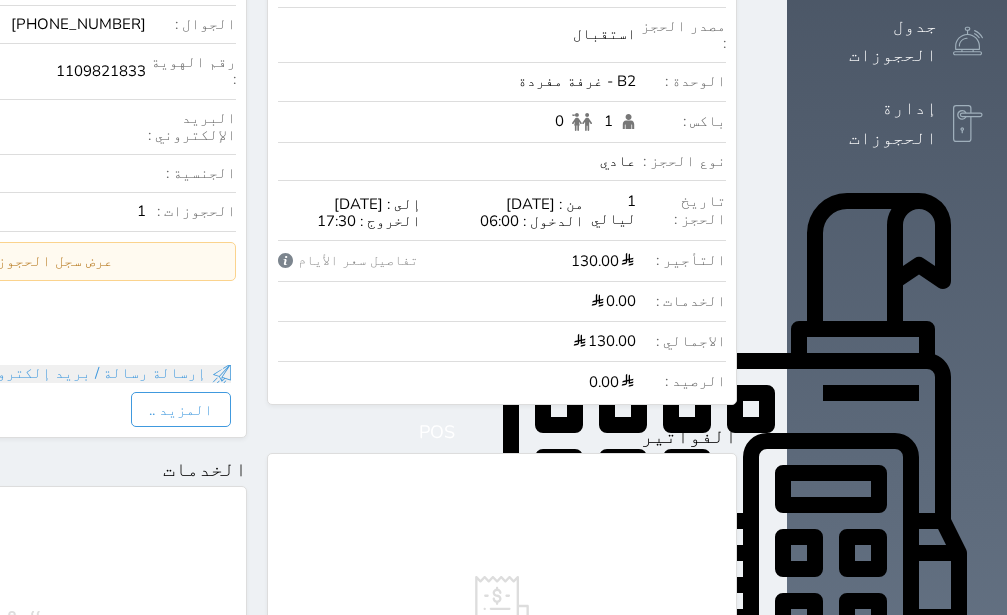 scroll, scrollTop: 134, scrollLeft: 0, axis: vertical 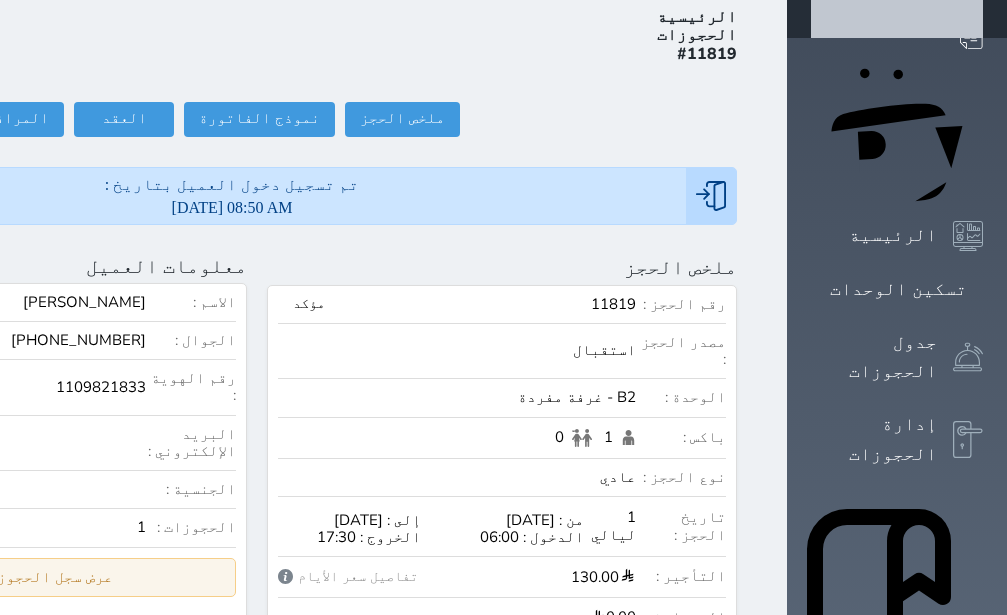 click on "عرض سجل الحجوزات السابقة" at bounding box center (12, 577) 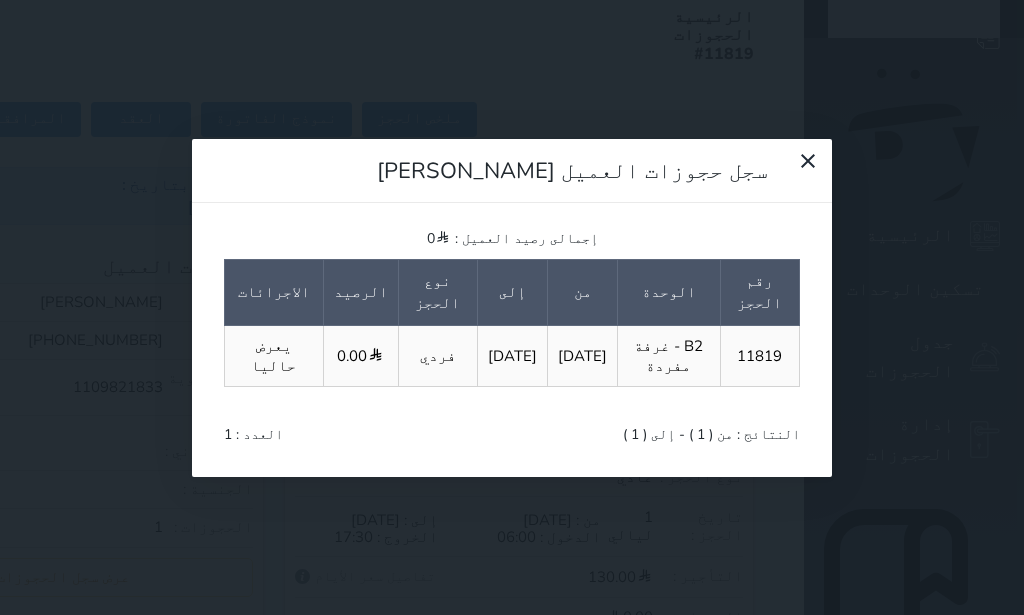 click on "سجل حجوزات العميل [PERSON_NAME] رصيد العميل : 0      رقم الحجز   الوحدة   من   إلى   نوع الحجز   الرصيد   الاجرائات   11819   B2 - غرفة مفردة   [DATE]   [DATE]   فردي   0.00    يعرض حاليا       النتائج  : من ( 1 ) - إلى  ( 1 )   العدد  : 1" at bounding box center (512, 307) 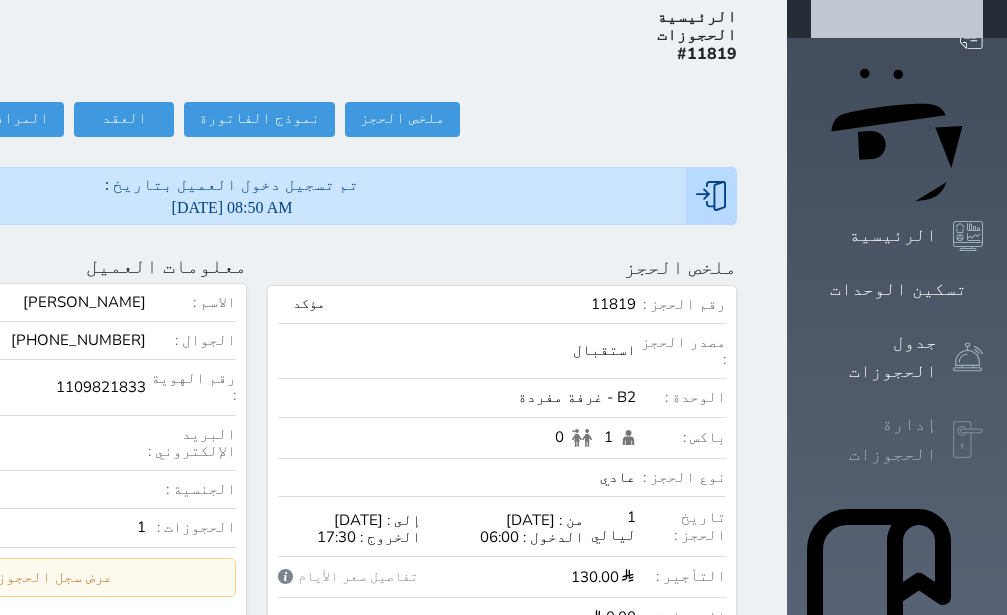 click on "إدارة الحجوزات" at bounding box center [874, 439] 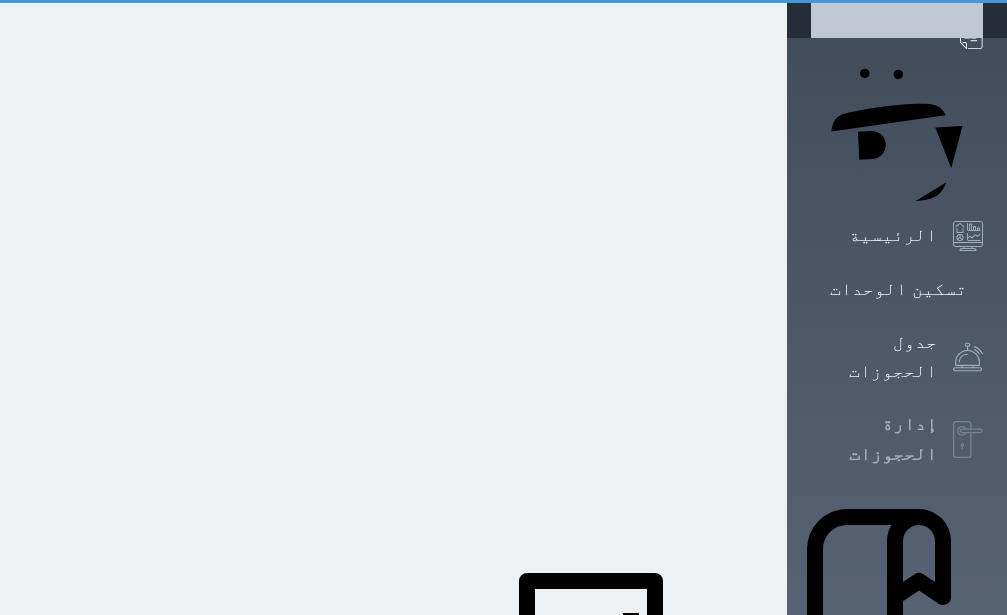scroll, scrollTop: 14, scrollLeft: 0, axis: vertical 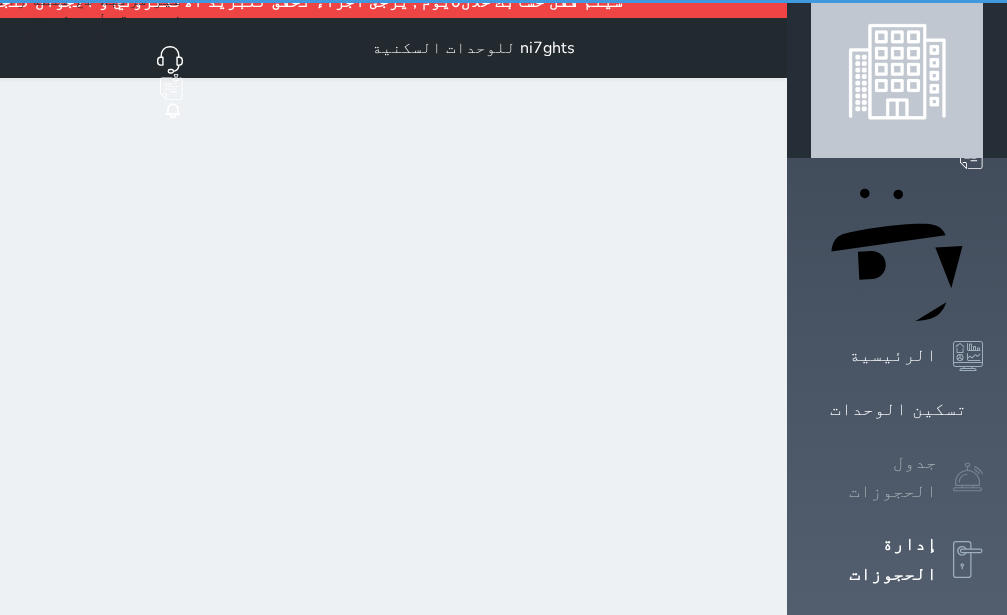 select on "open_all" 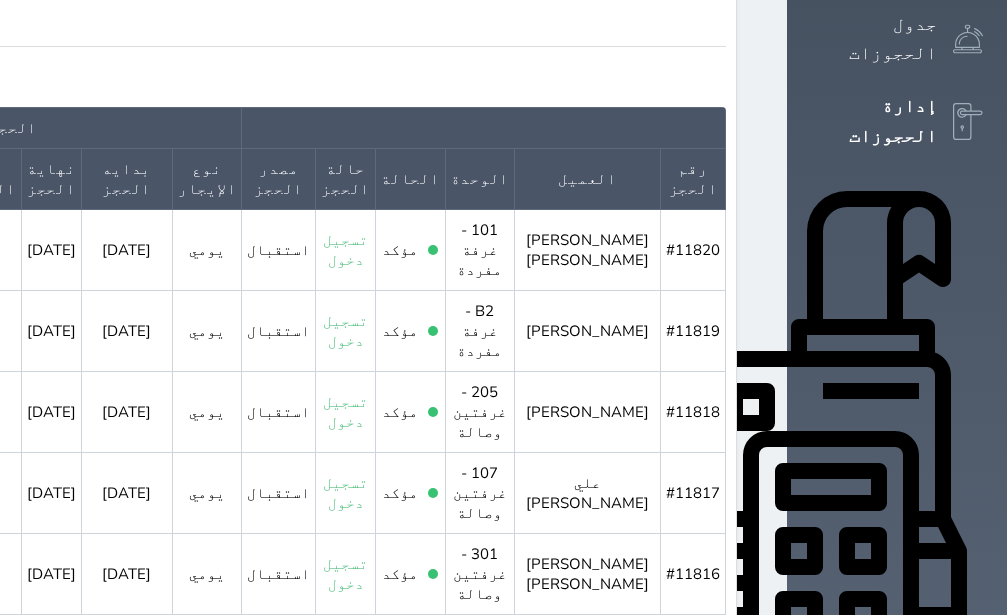 scroll, scrollTop: 504, scrollLeft: 0, axis: vertical 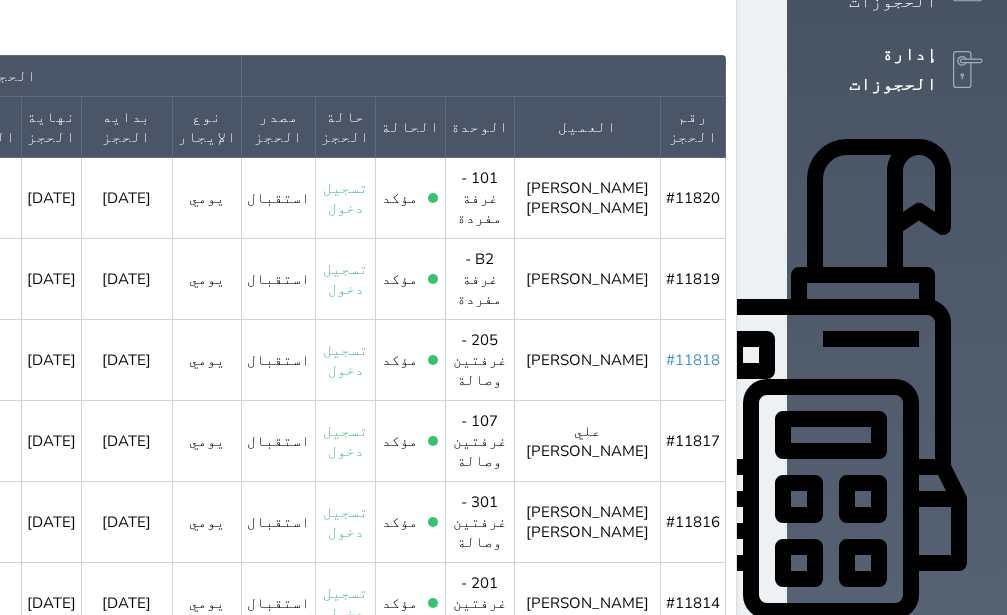 click on "#11818" at bounding box center (693, 360) 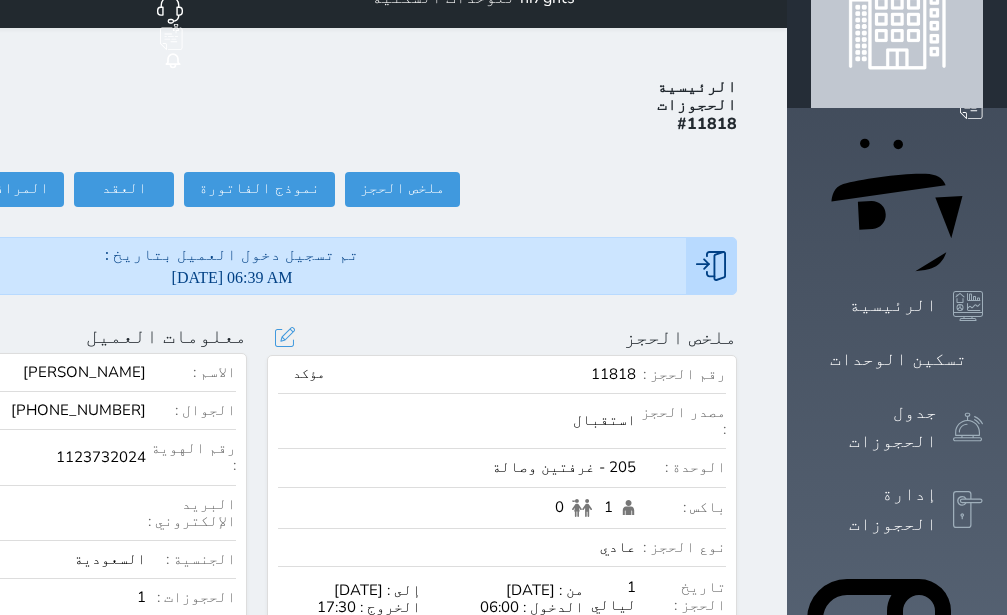 scroll, scrollTop: 126, scrollLeft: 0, axis: vertical 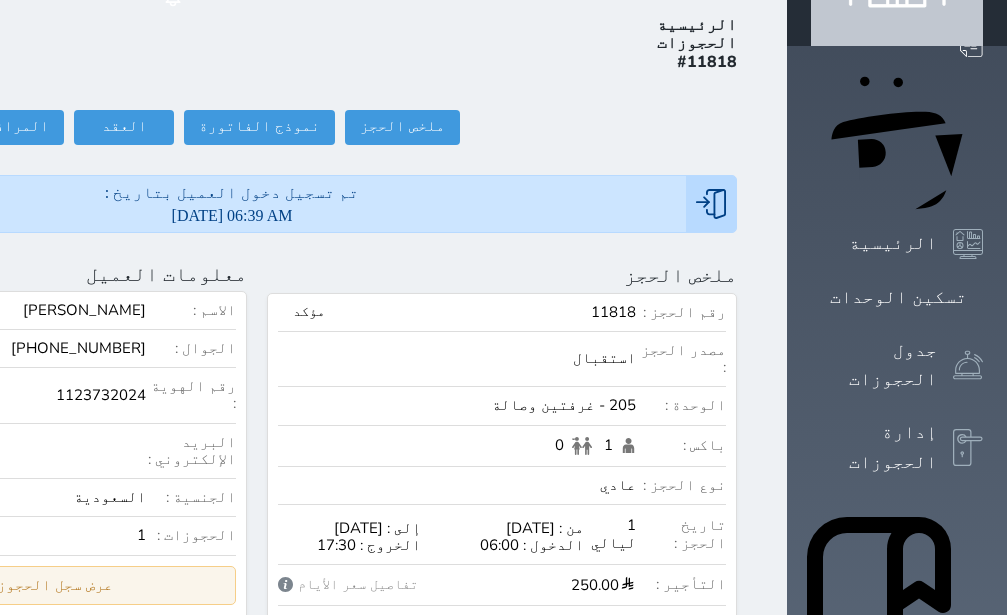 click on "عرض سجل الحجوزات السابقة" at bounding box center [12, 585] 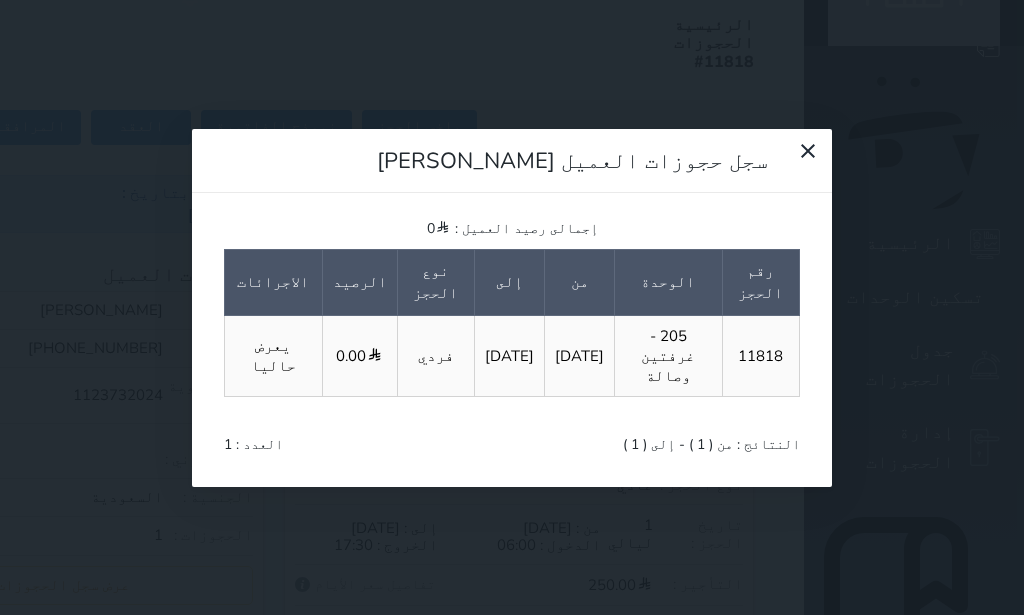 click on "سجل حجوزات العميل [PERSON_NAME] رصيد العميل : 0      رقم الحجز   الوحدة   من   إلى   نوع الحجز   الرصيد   الاجرائات   11818   205 - غرفتين وصالة   [DATE]   [DATE]   فردي   0.00    يعرض حاليا       النتائج  : من ( 1 ) - إلى  ( 1 )   العدد  : 1" at bounding box center (512, 307) 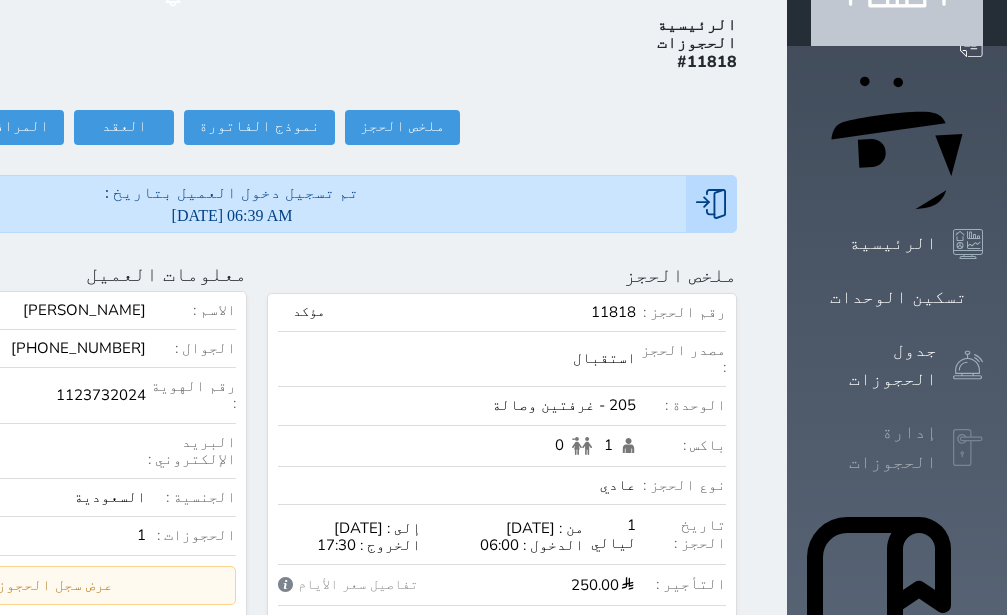 click at bounding box center [968, 448] 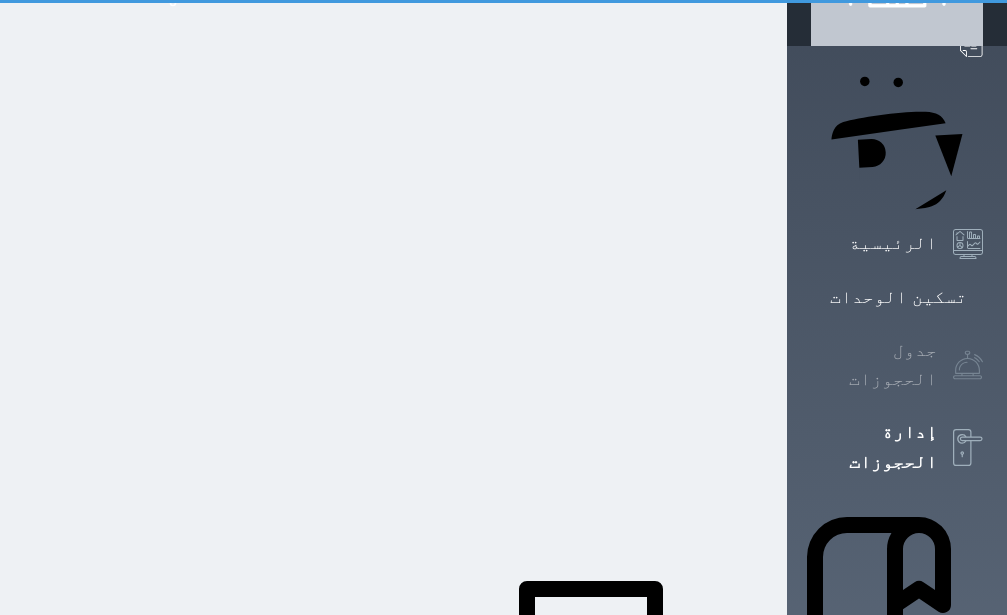 scroll, scrollTop: 40, scrollLeft: 0, axis: vertical 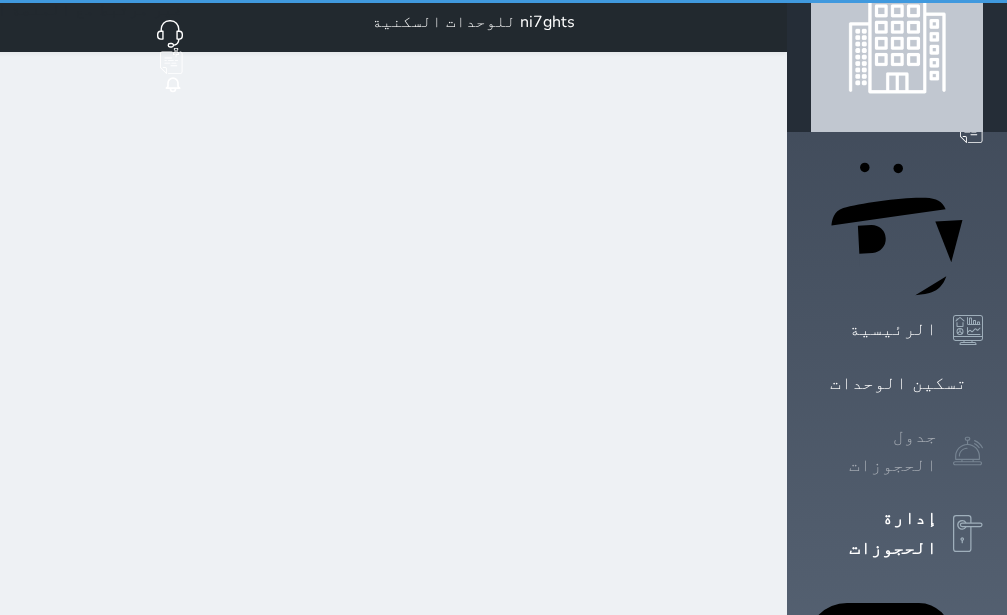 select on "open_all" 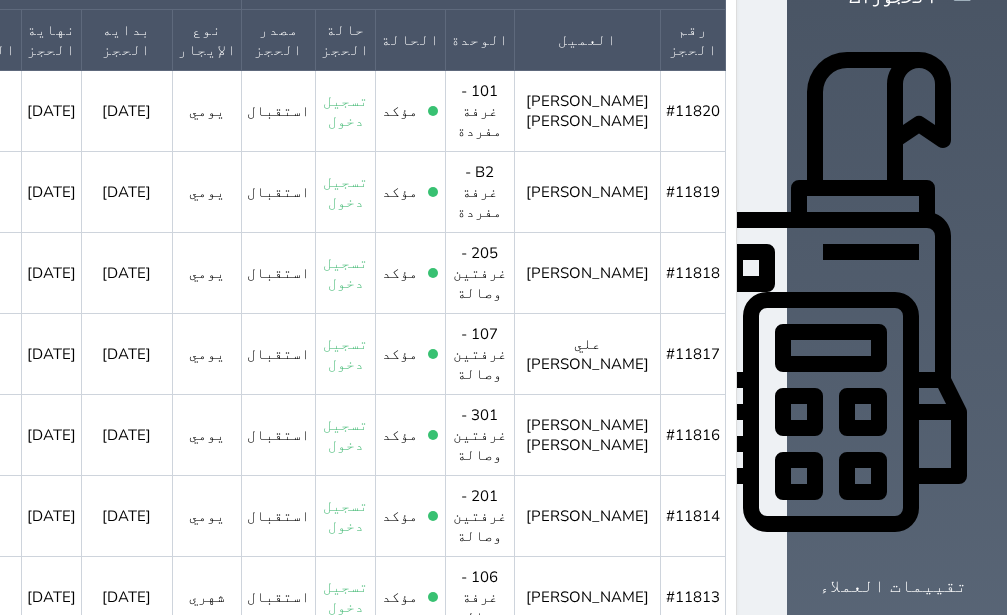 scroll, scrollTop: 630, scrollLeft: 0, axis: vertical 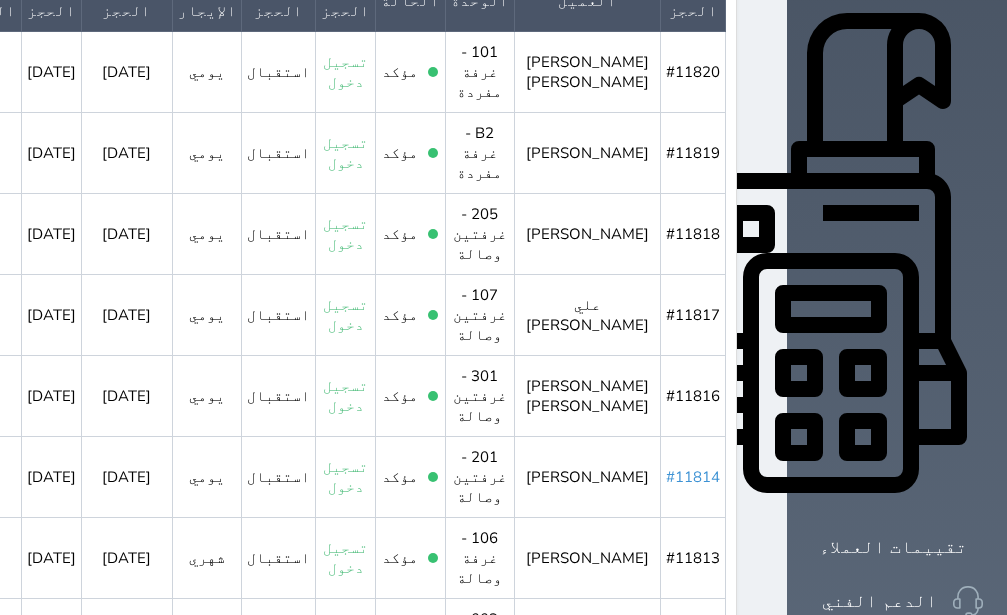 click on "#11814" at bounding box center (693, 477) 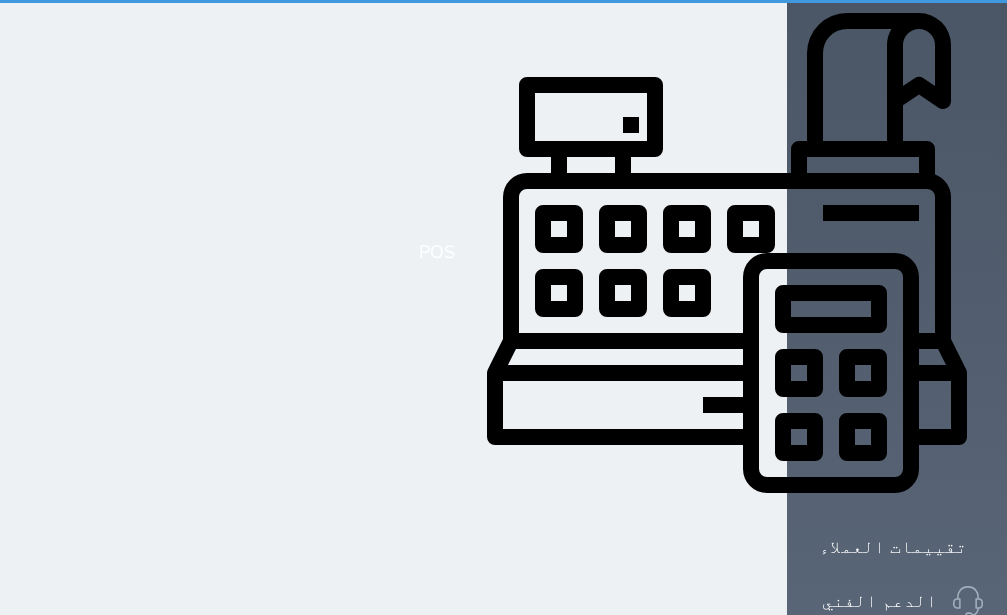 scroll, scrollTop: 0, scrollLeft: 0, axis: both 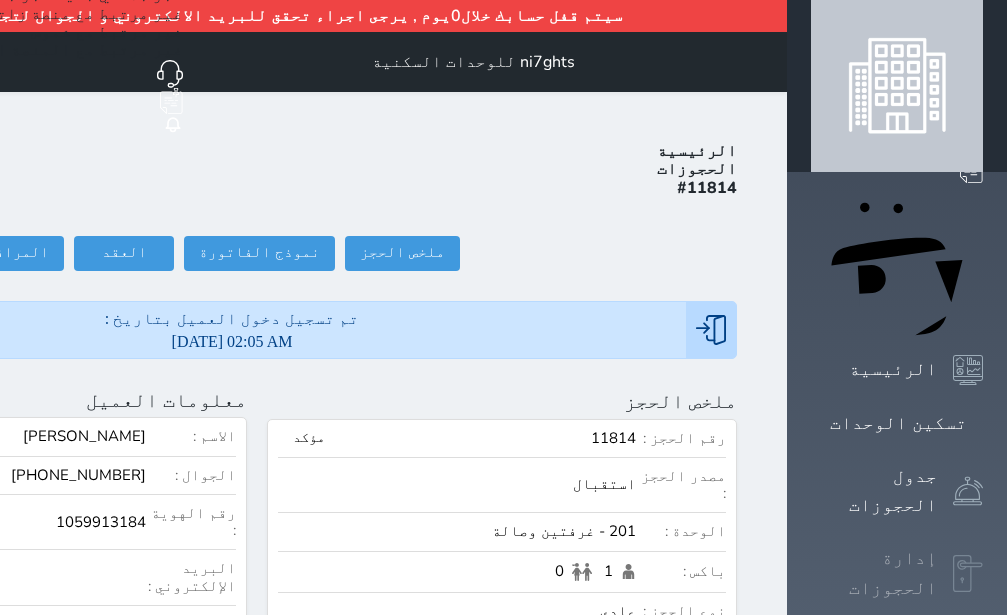 click 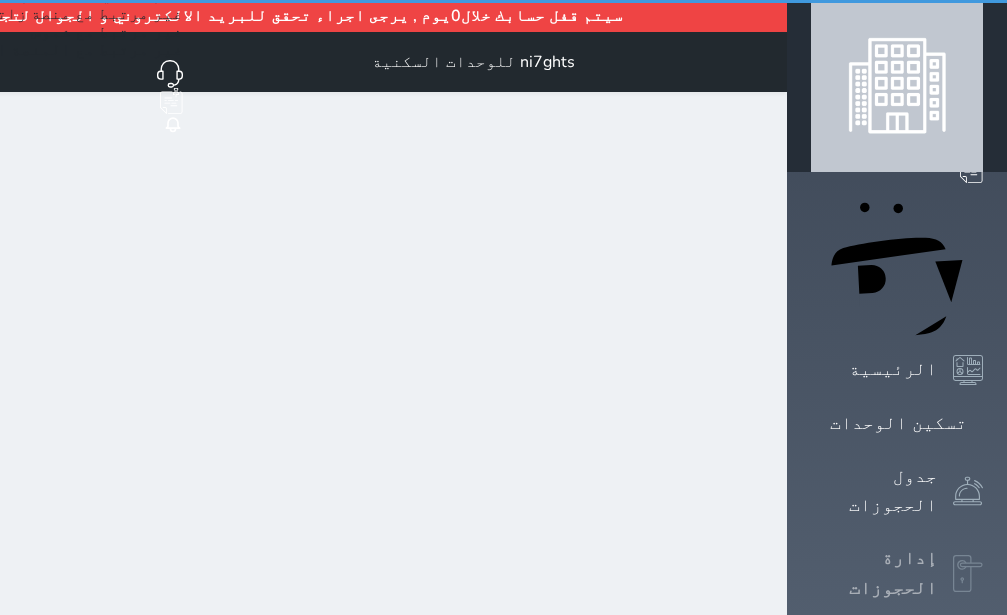 select on "open_all" 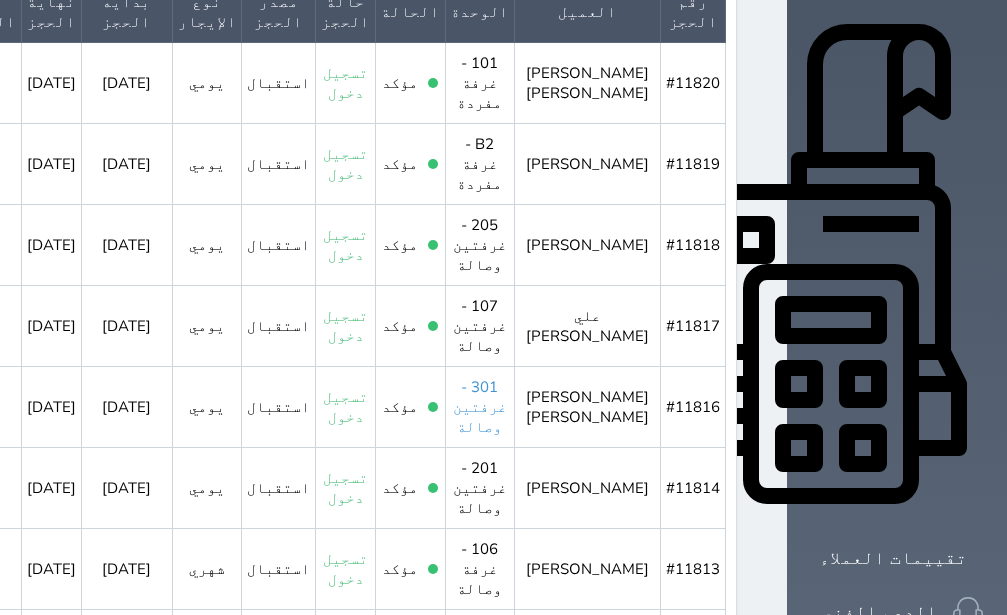 scroll, scrollTop: 630, scrollLeft: 0, axis: vertical 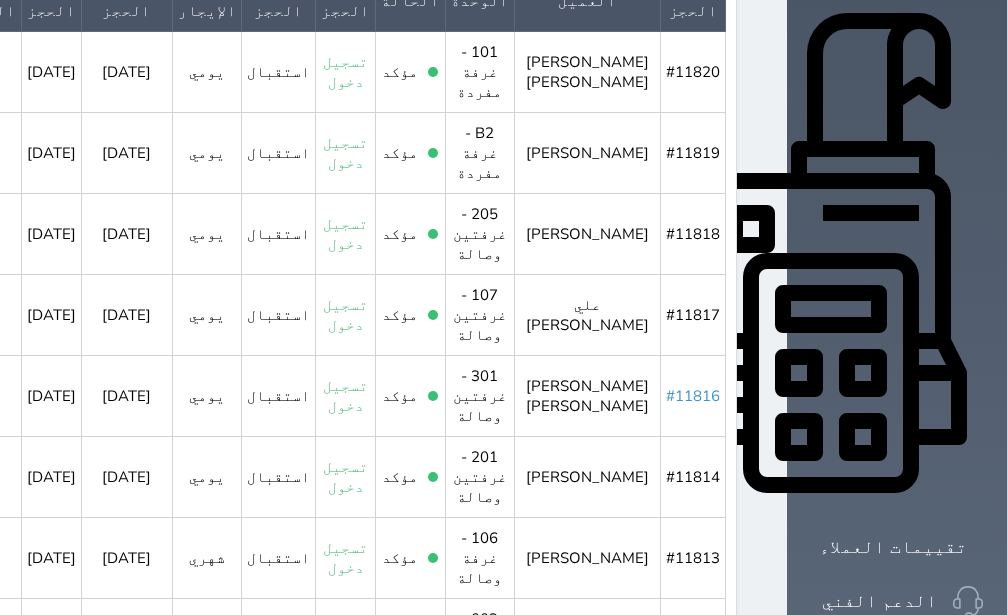 click on "#11816" at bounding box center [693, 396] 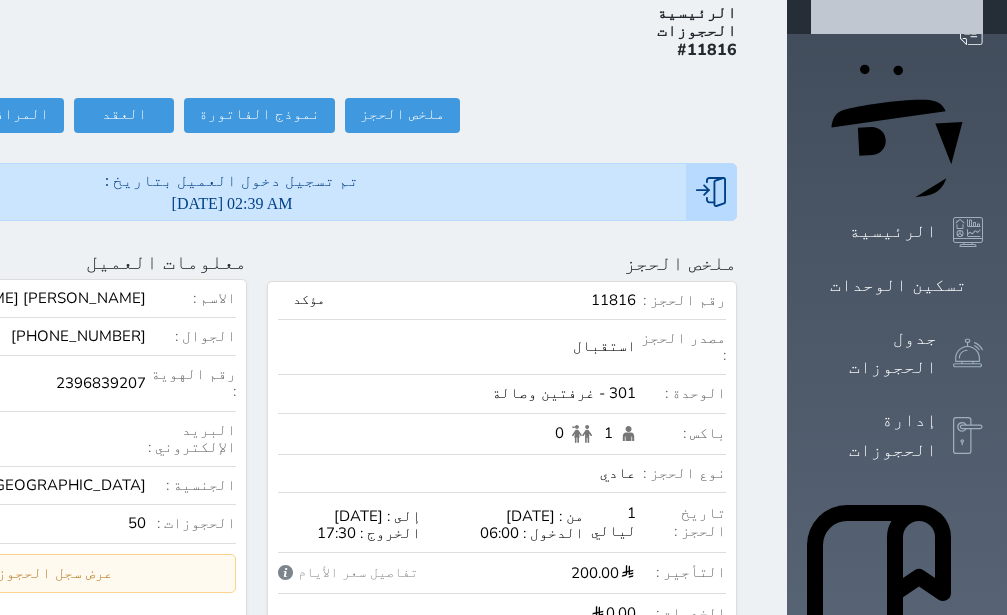 scroll, scrollTop: 134, scrollLeft: 0, axis: vertical 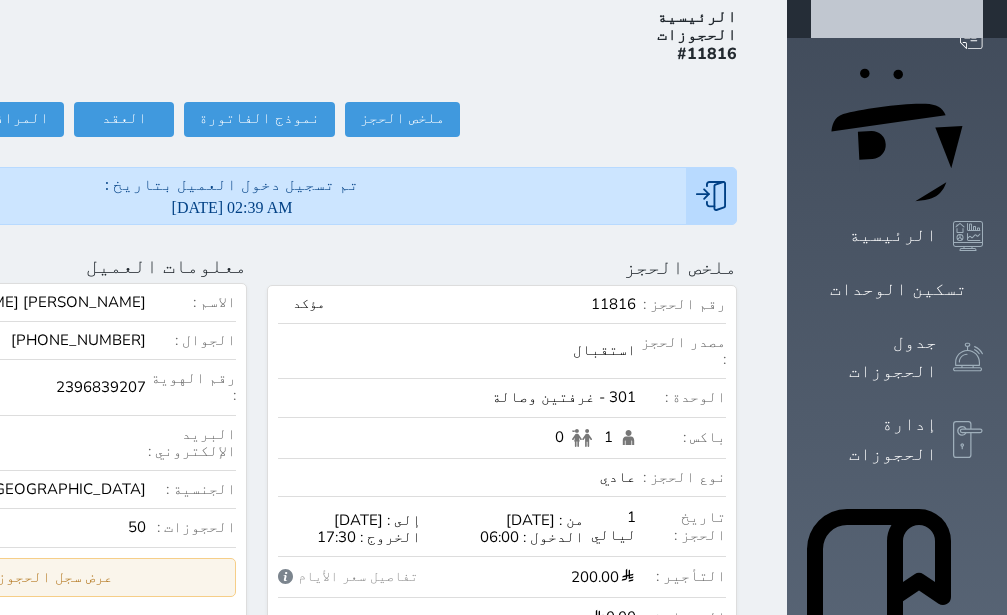 click on "عرض سجل الحجوزات السابقة" at bounding box center [12, 577] 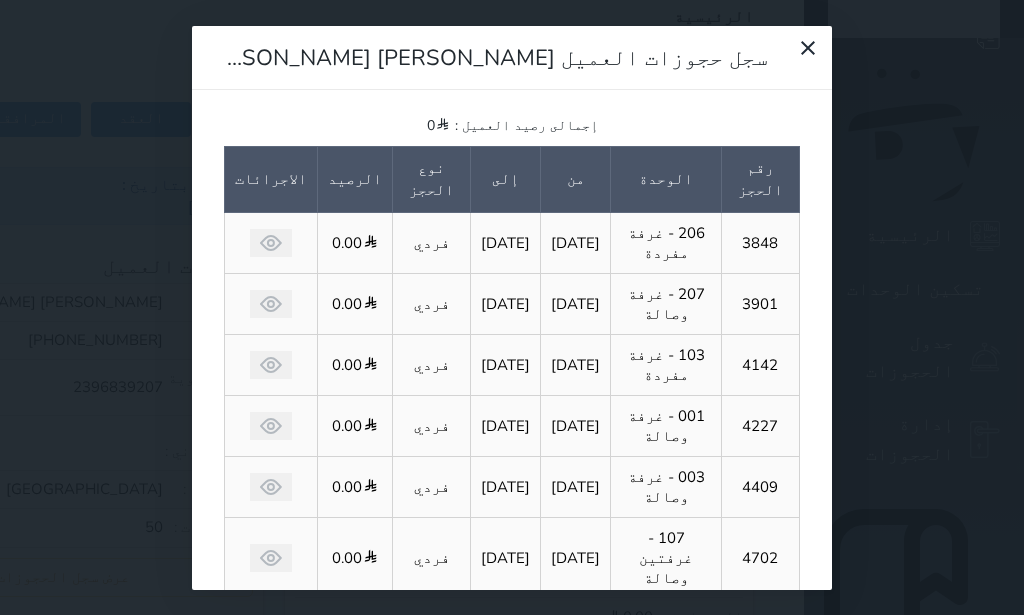click on "سجل حجوزات العميل [PERSON_NAME] [PERSON_NAME]                   إجمالى رصيد العميل : 0      رقم الحجز   الوحدة   من   إلى   نوع الحجز   الرصيد   الاجرائات   3848   206 - غرفة مفردة   [DATE]   [DATE]   فردي   0.00    3901   207 - غرفة وصالة   [DATE]   [DATE]   فردي   0.00    4142   103 - غرفة مفردة   [DATE]   [DATE]   فردي   0.00    4227   001 - غرفة وصالة   [DATE]   [DATE]   فردي   0.00    4409   003 - غرفة وصالة   [DATE]   [DATE]   فردي   0.00    4702   107 - غرفتين وصالة   [DATE]   [DATE]   فردي   0.00    5650   106 - غرفة وصالة   [DATE]   [DATE]   فردي   0.00    6390   102 - غرفتين وصالة   [DATE]   [DATE]   فردي   0.00    6426   107 - غرفتين وصالة   [DATE]   [DATE]   فردي   0.00    6540   202 - غرفة وصالة" at bounding box center (512, 307) 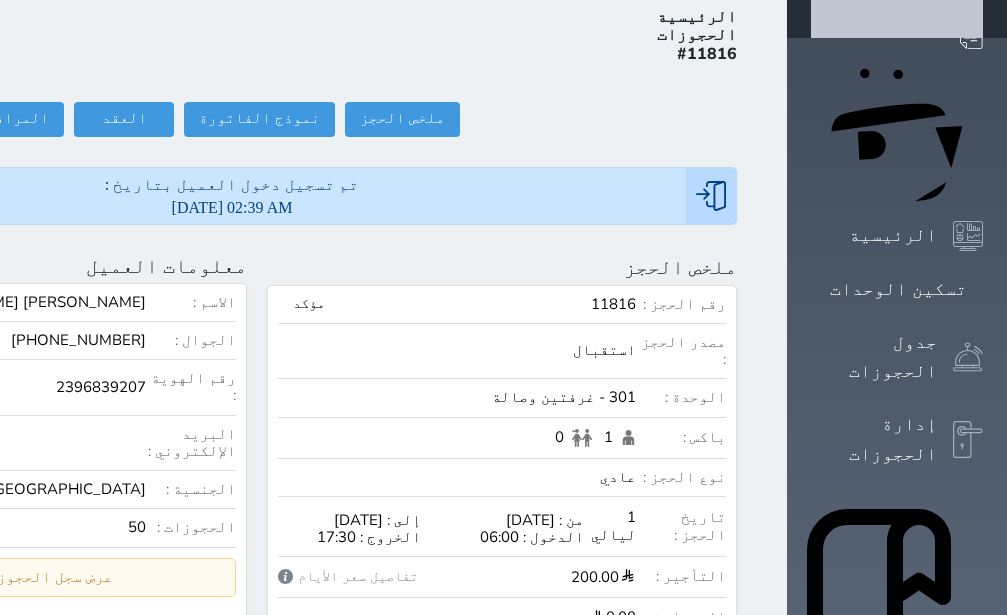 scroll, scrollTop: 0, scrollLeft: 0, axis: both 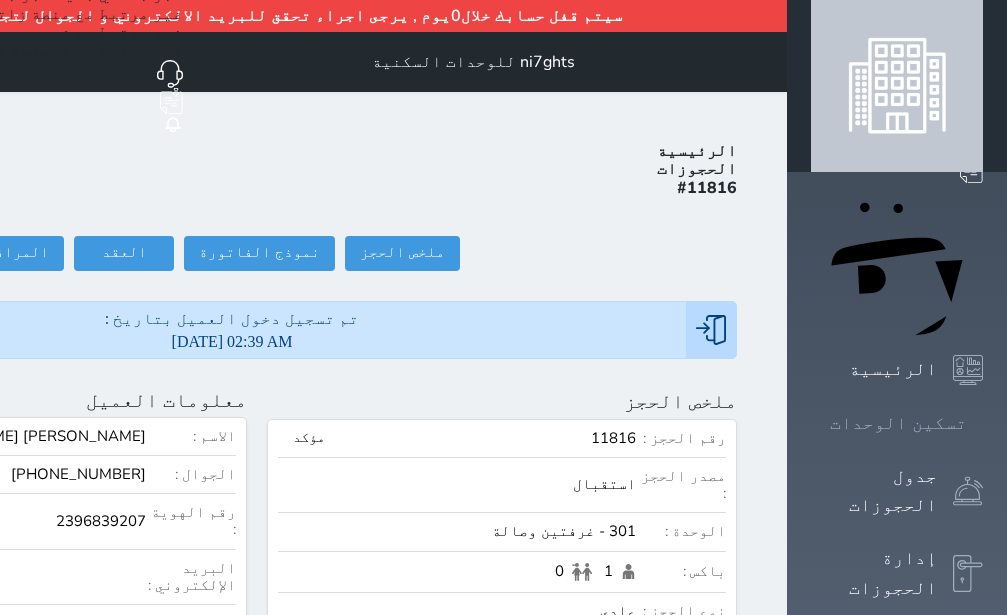 click on "تسكين الوحدات" at bounding box center (898, 423) 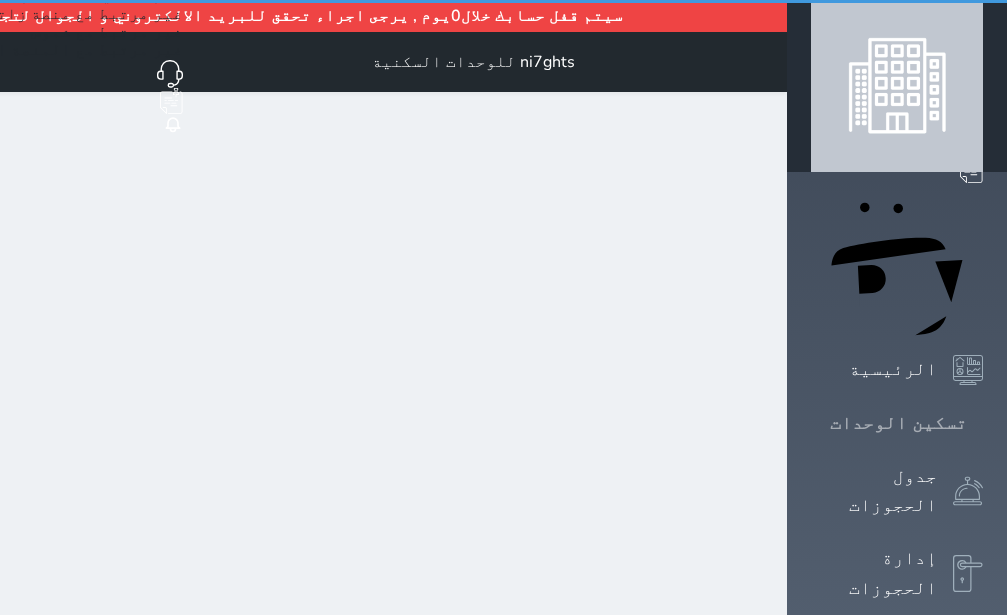 drag, startPoint x: 974, startPoint y: 245, endPoint x: 960, endPoint y: 251, distance: 15.231546 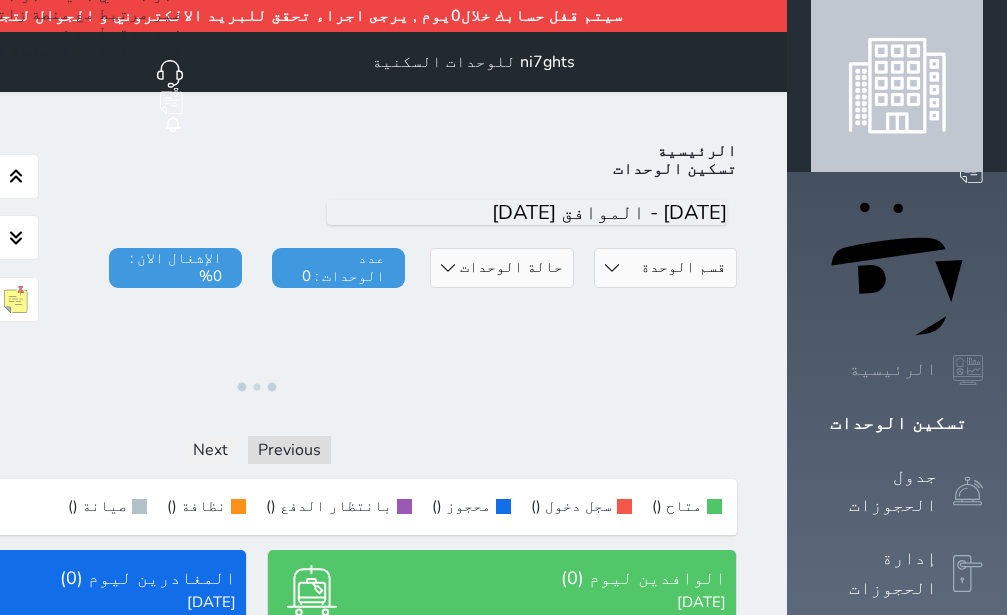 click on "الرئيسية" at bounding box center (893, 369) 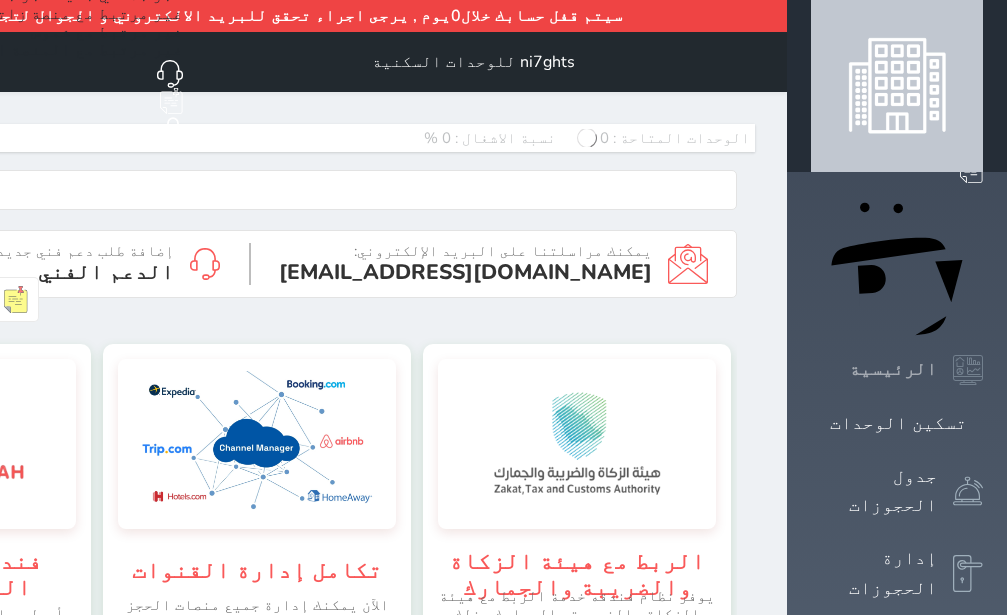 scroll, scrollTop: 999755, scrollLeft: 999756, axis: both 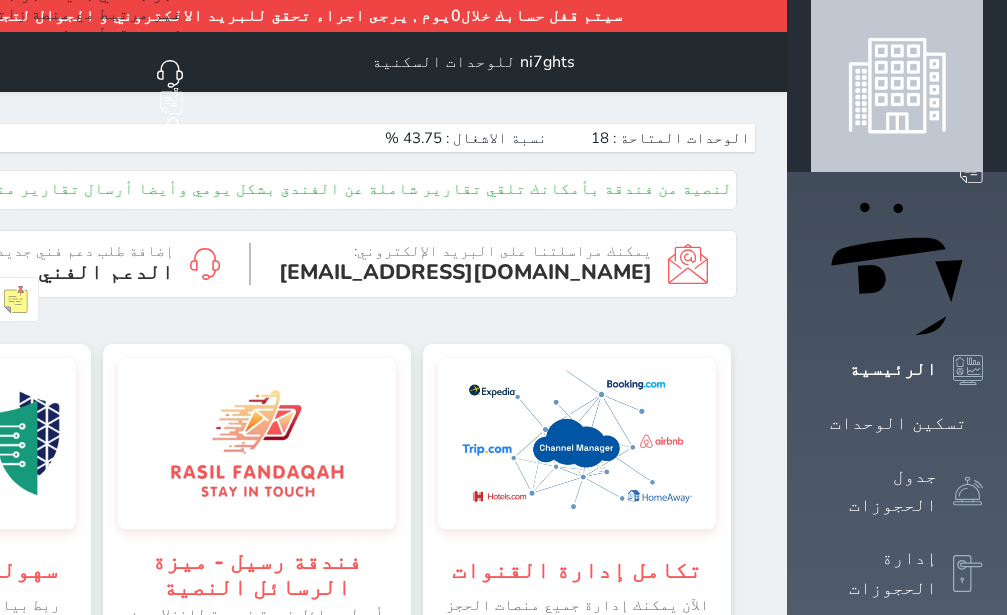 click on "حجز جماعي جديد   حجز جديد             الرئيسية     تسكين الوحدات     جدول الحجوزات     إدارة الحجوزات     POS         تقييمات العملاء               الدعم الفني" at bounding box center (897, 1032) 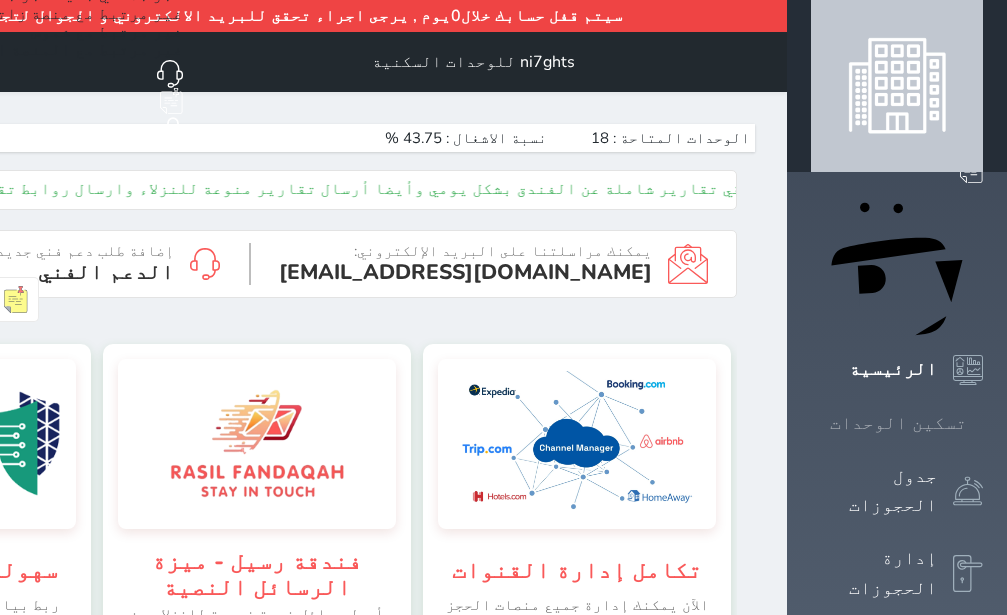click 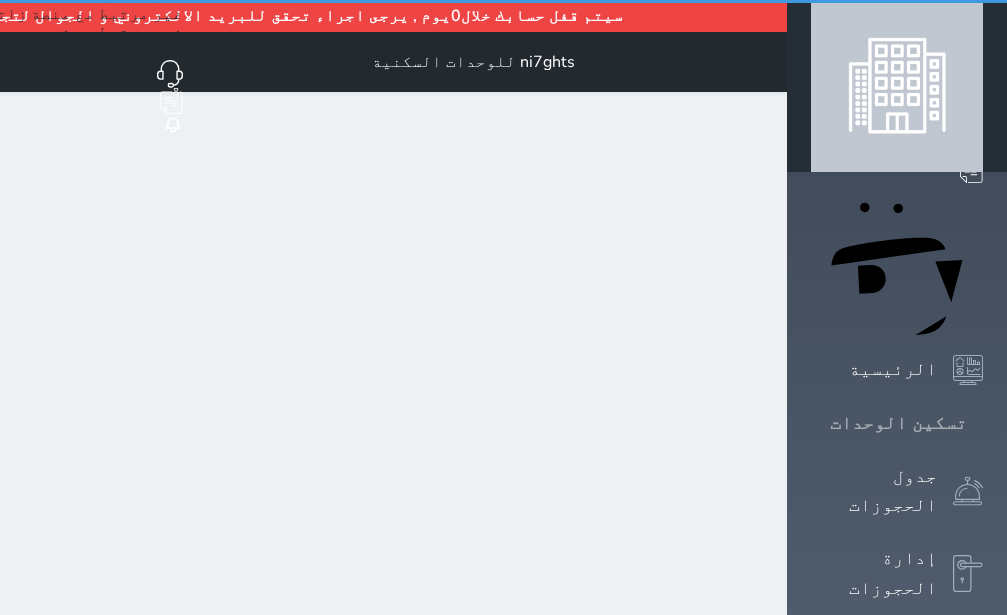 click 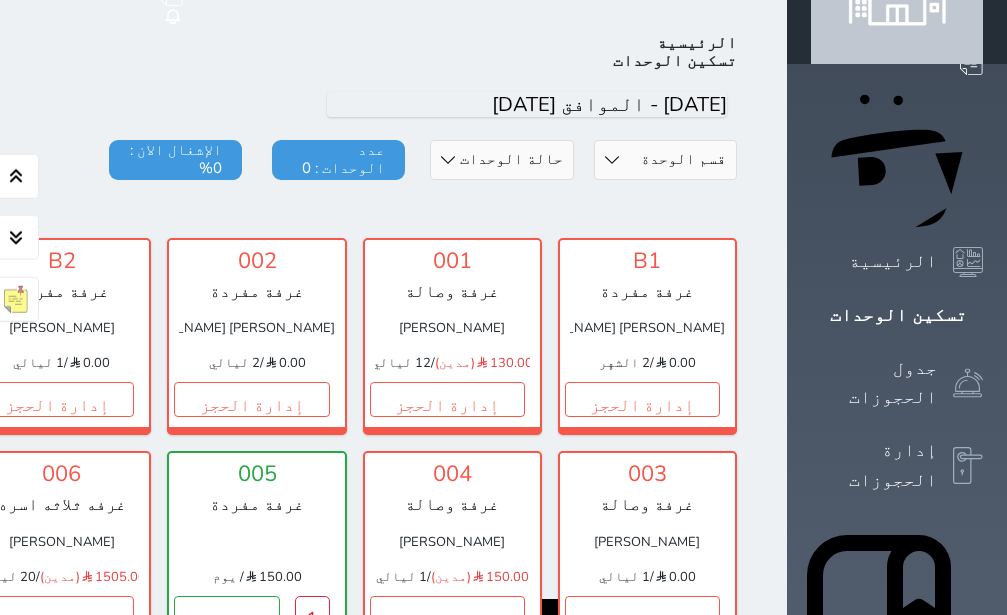 scroll, scrollTop: 110, scrollLeft: 0, axis: vertical 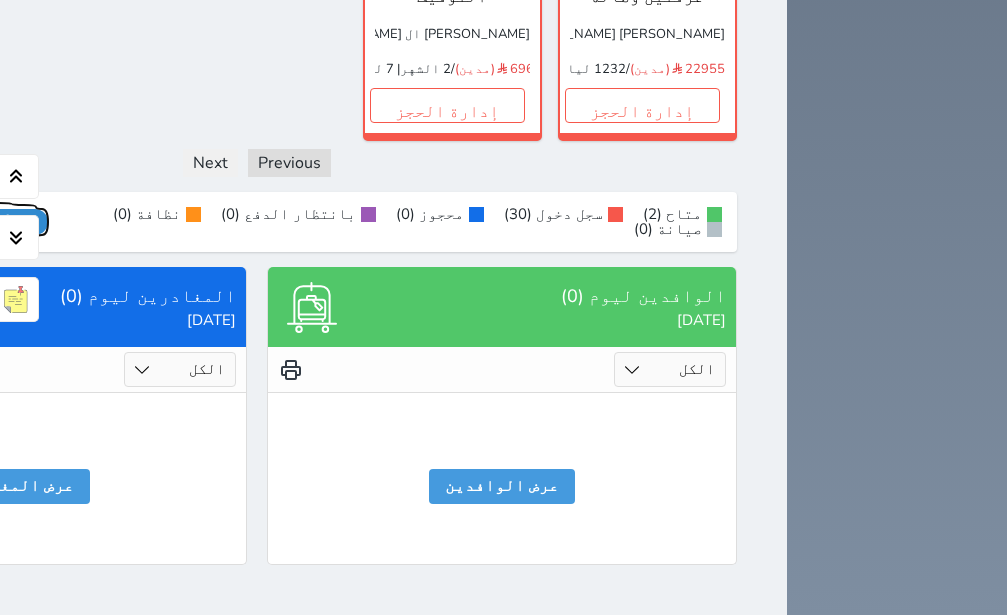 click on "عرض رصيد الصندوق" at bounding box center (-22, 222) 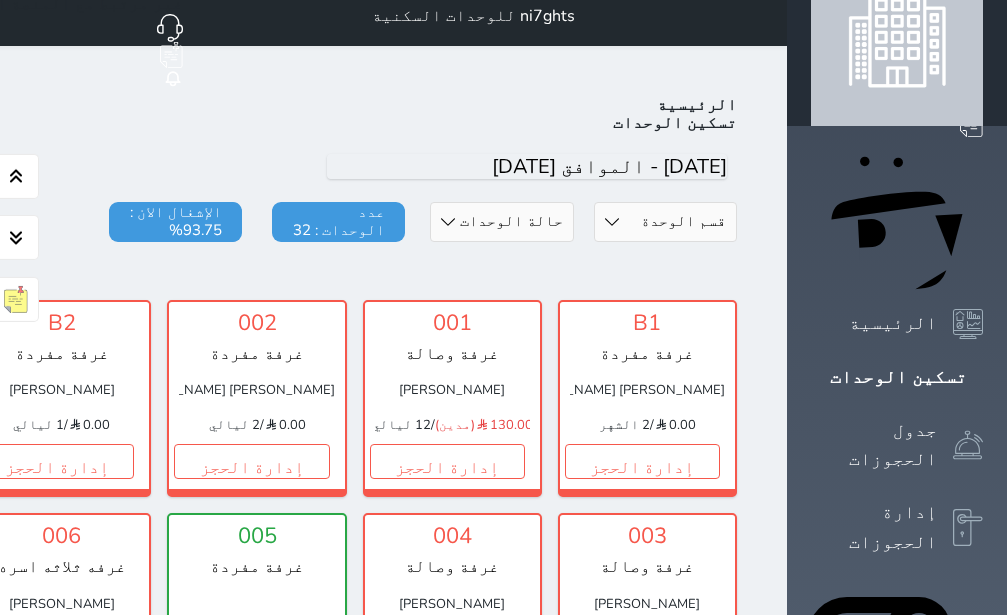 scroll, scrollTop: 0, scrollLeft: 0, axis: both 